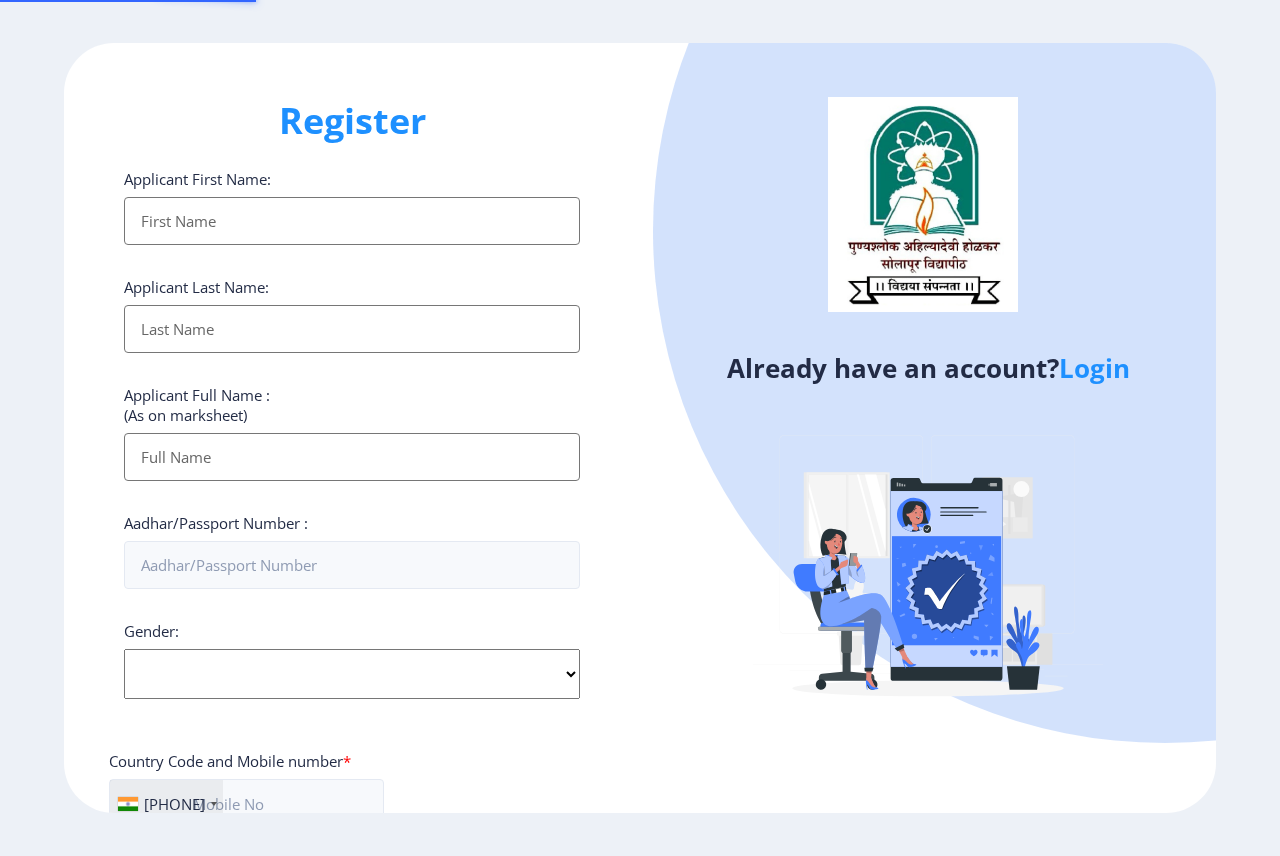 scroll, scrollTop: 0, scrollLeft: 0, axis: both 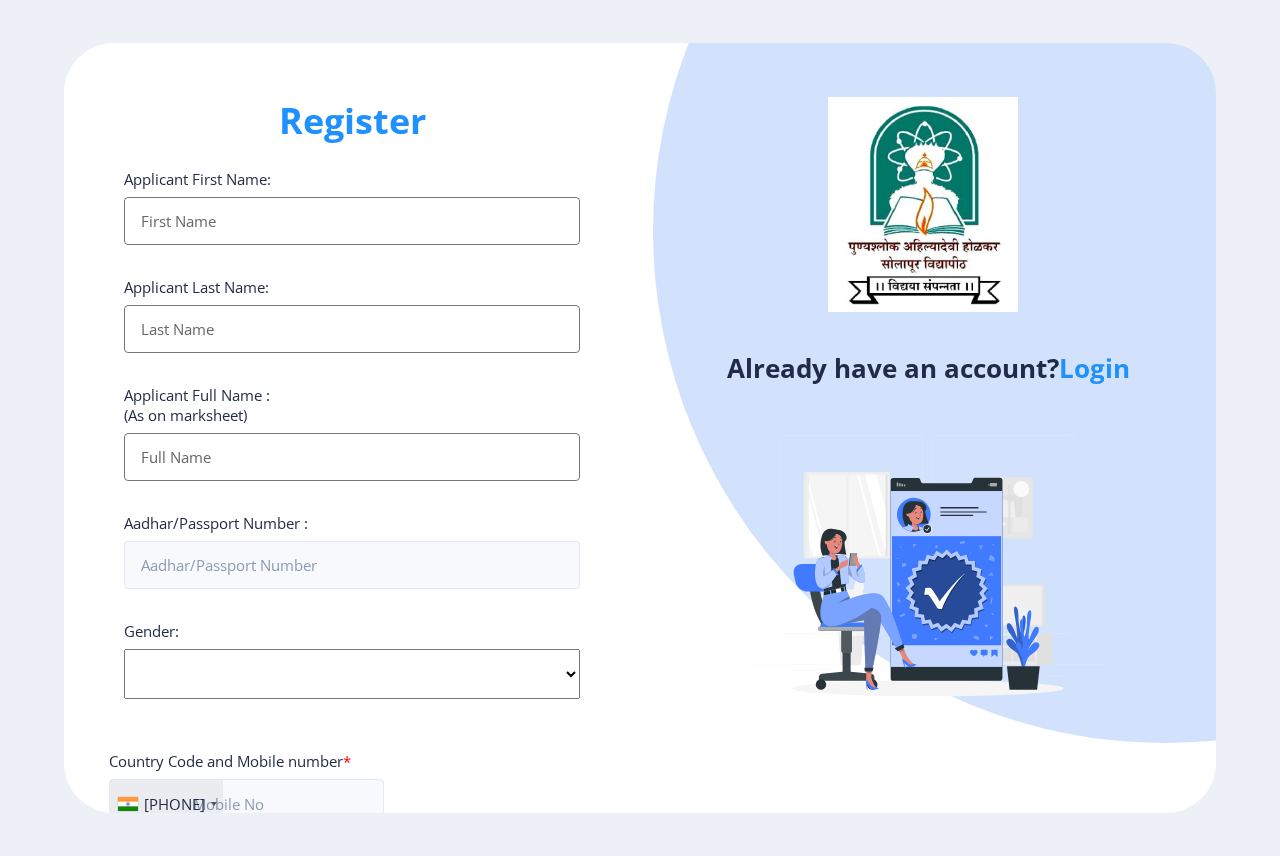 click on "Applicant First Name:" at bounding box center (352, 221) 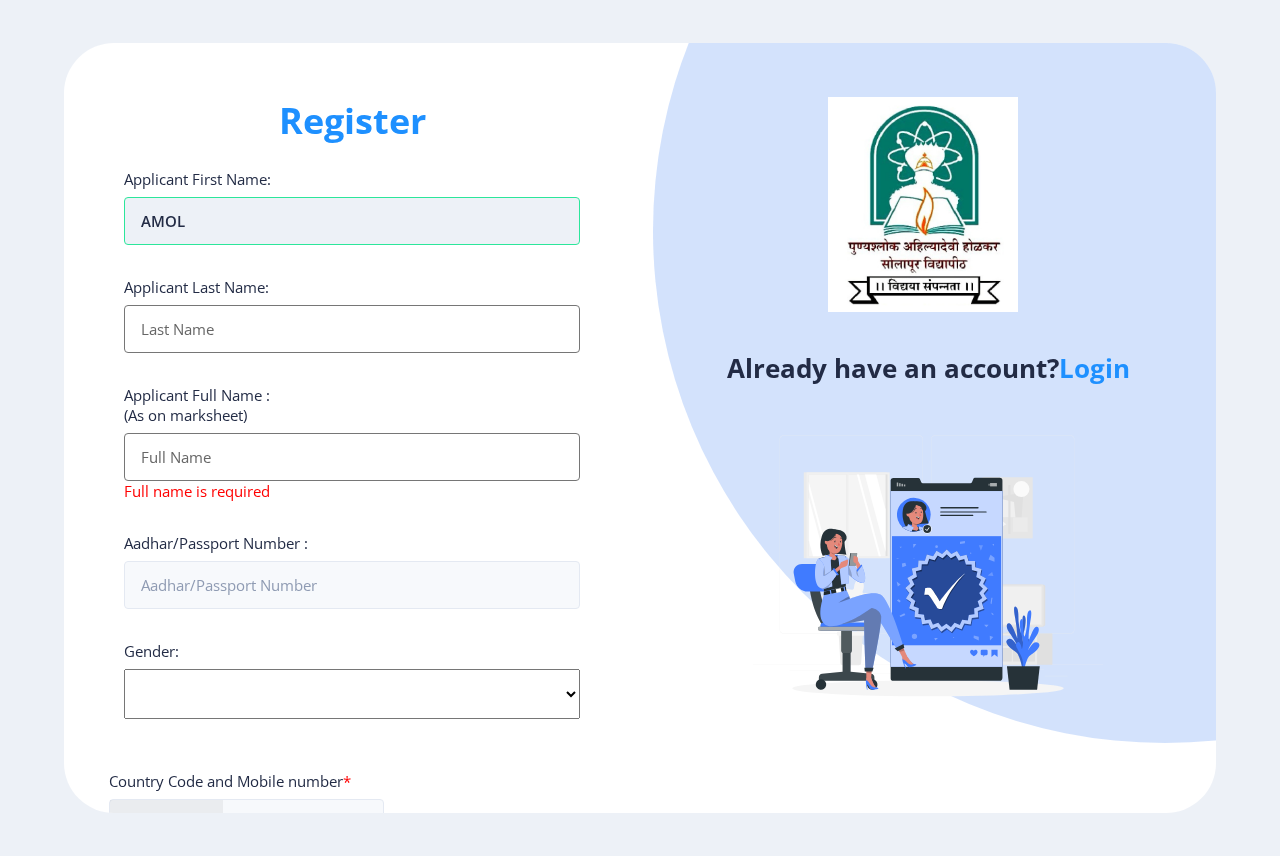type on "AMOL" 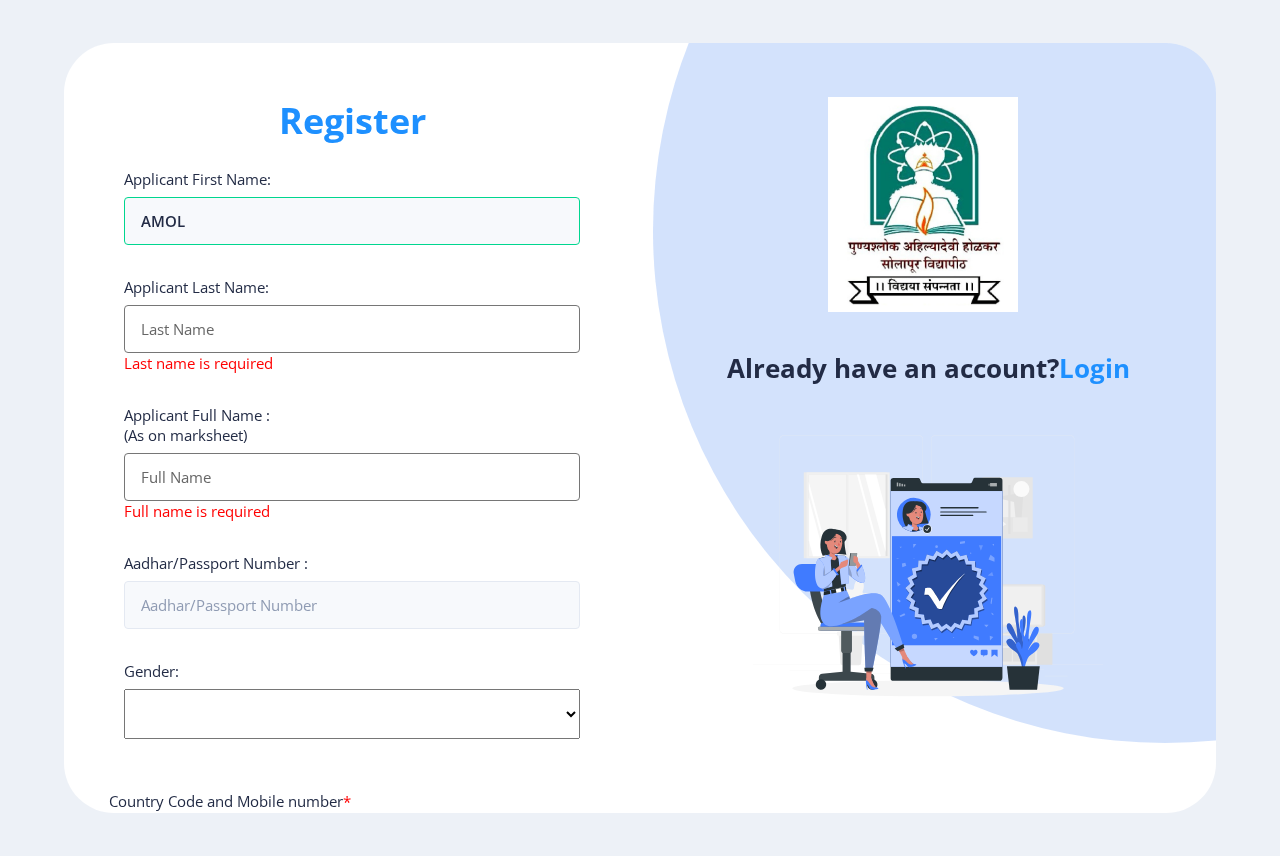 click on "Applicant First Name:" at bounding box center (352, 329) 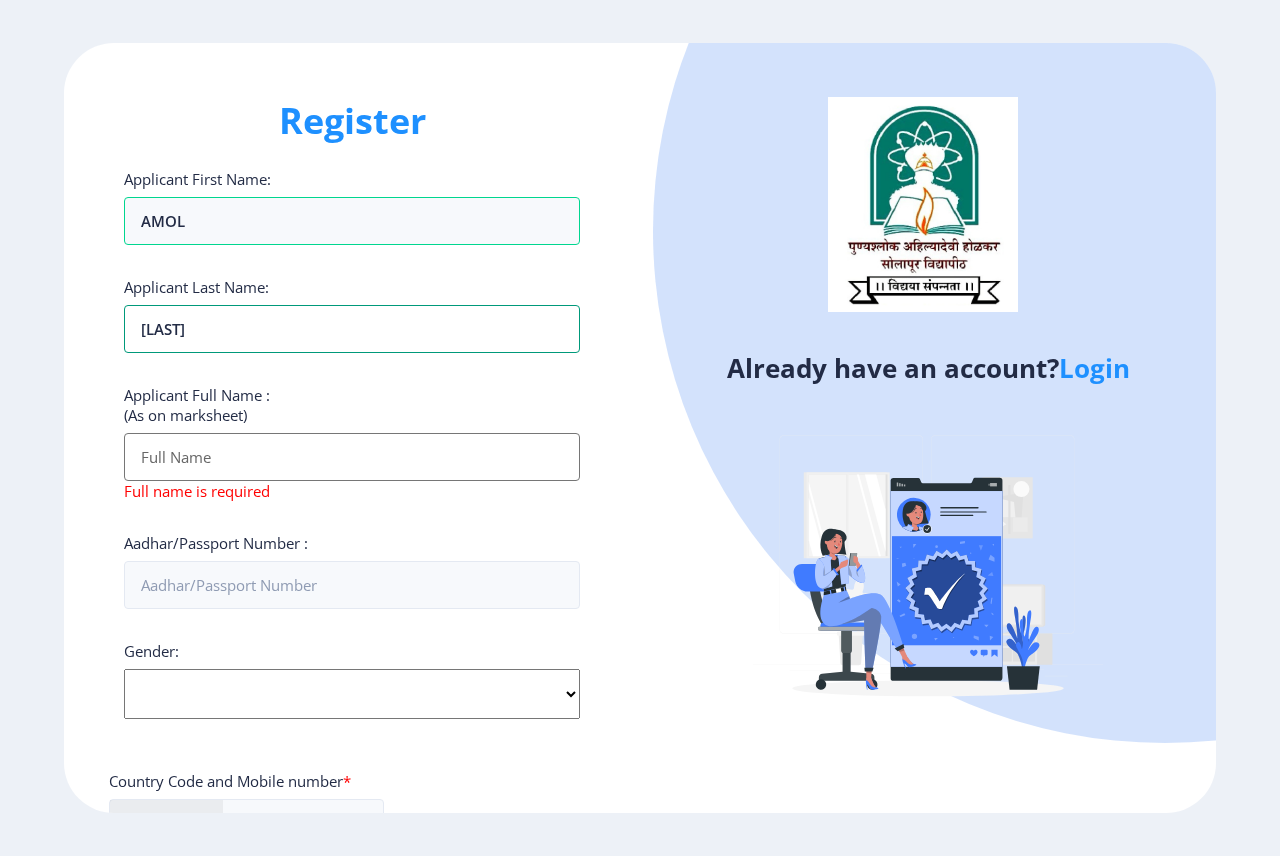 type on "[LAST]" 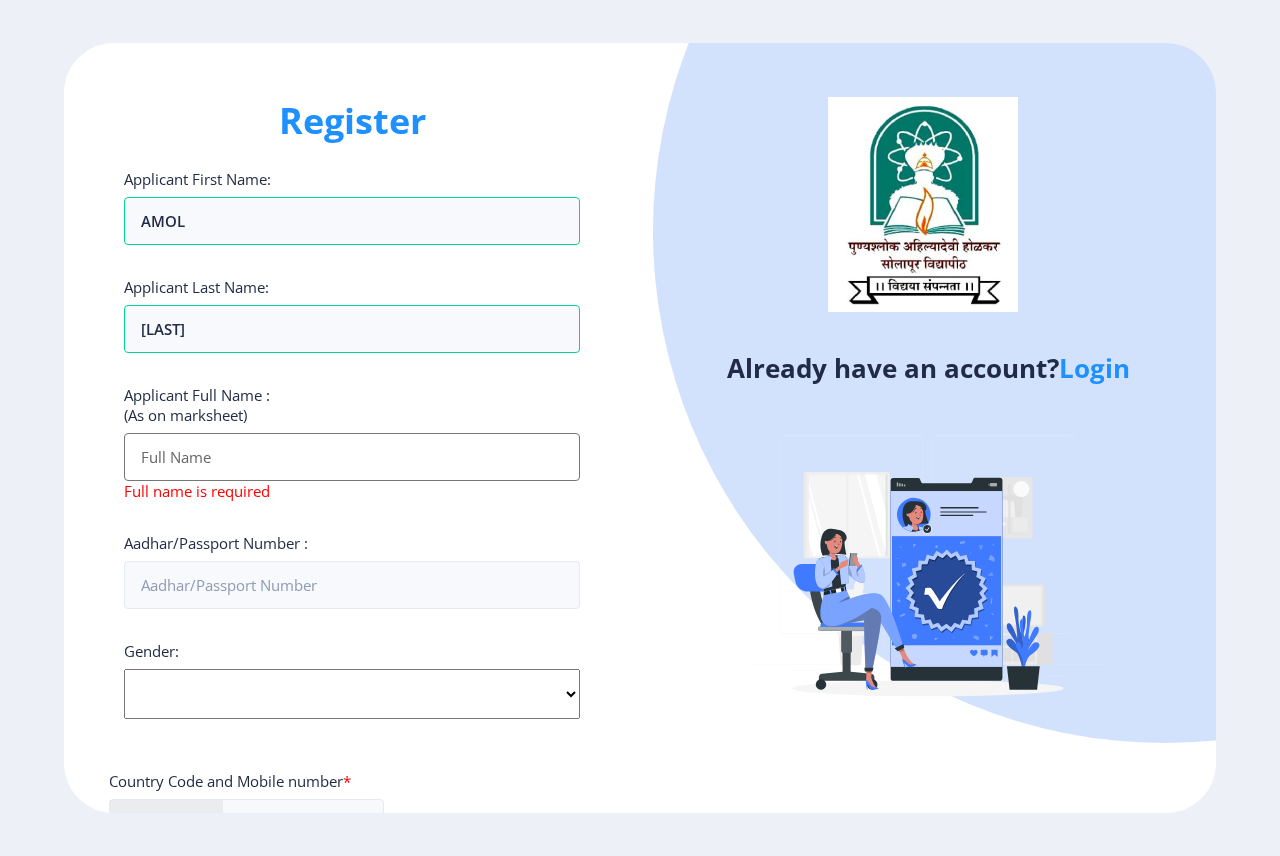 click on "Applicant First Name:" at bounding box center [352, 457] 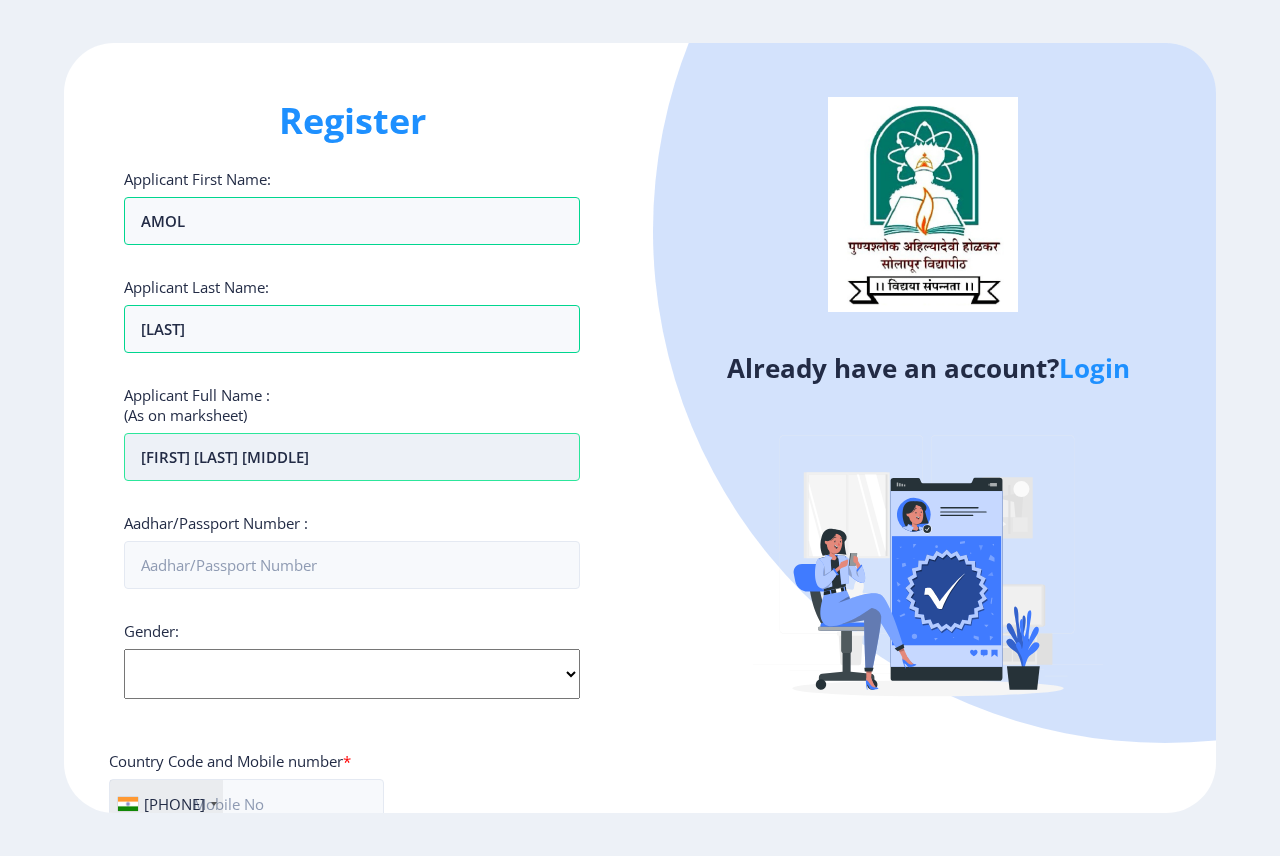 type on "[FIRST] [LAST] [MIDDLE]" 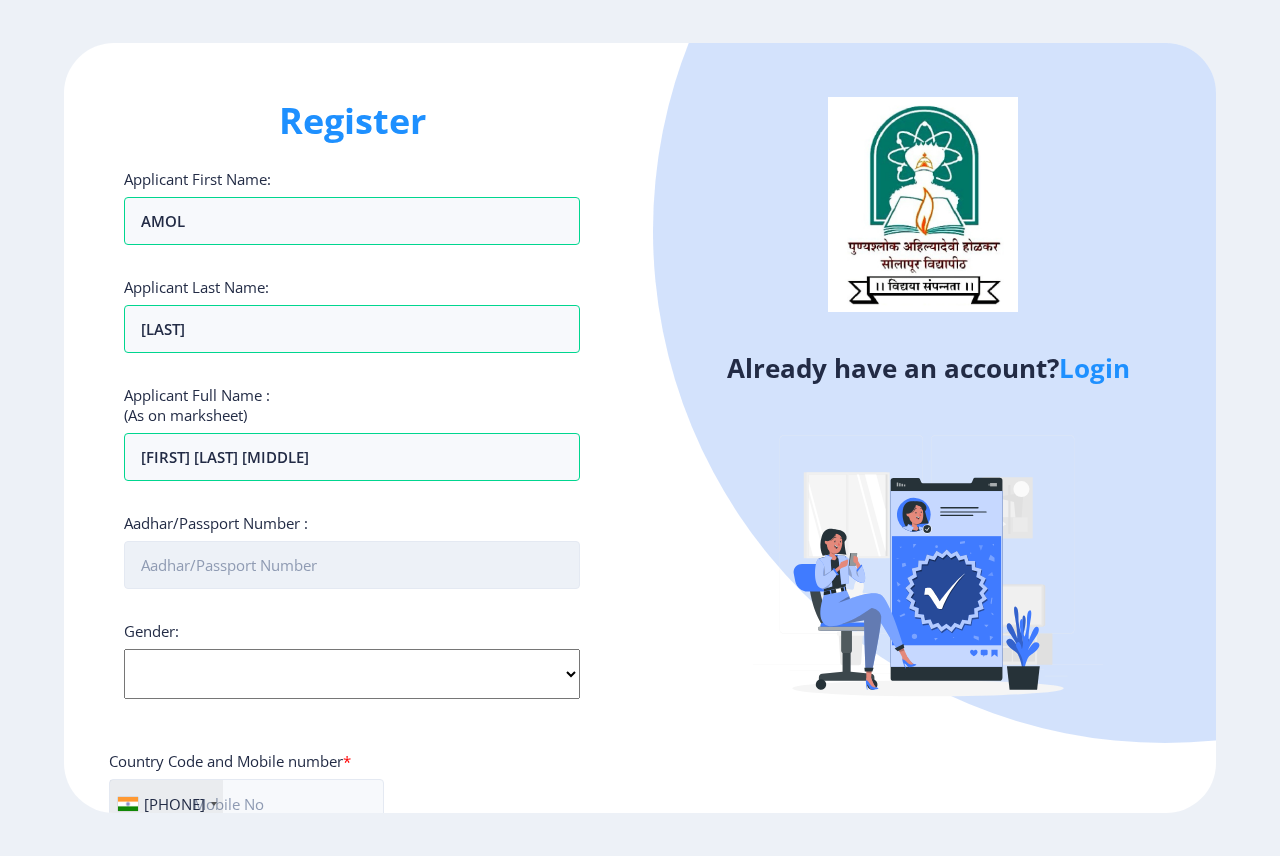 click on "Aadhar/Passport Number :" at bounding box center (352, 565) 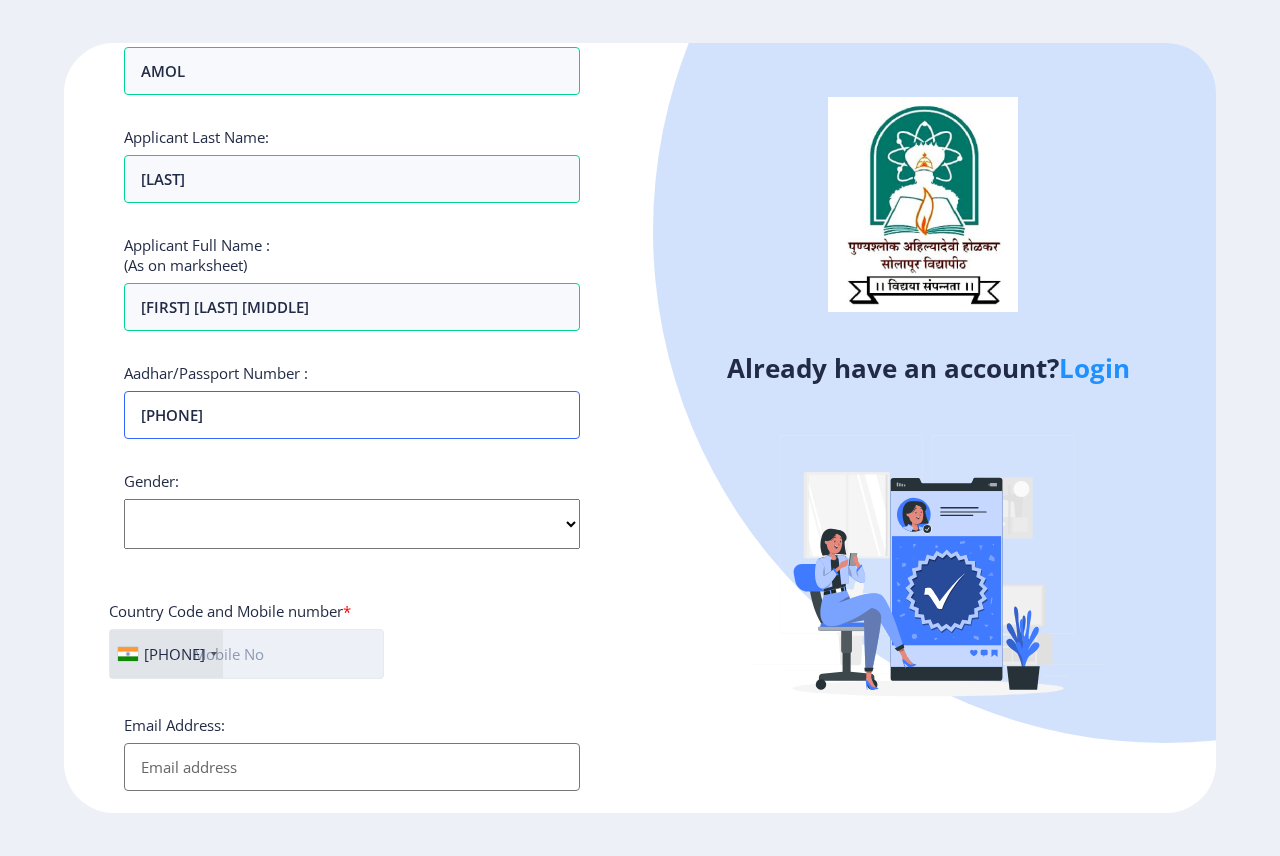 scroll, scrollTop: 200, scrollLeft: 0, axis: vertical 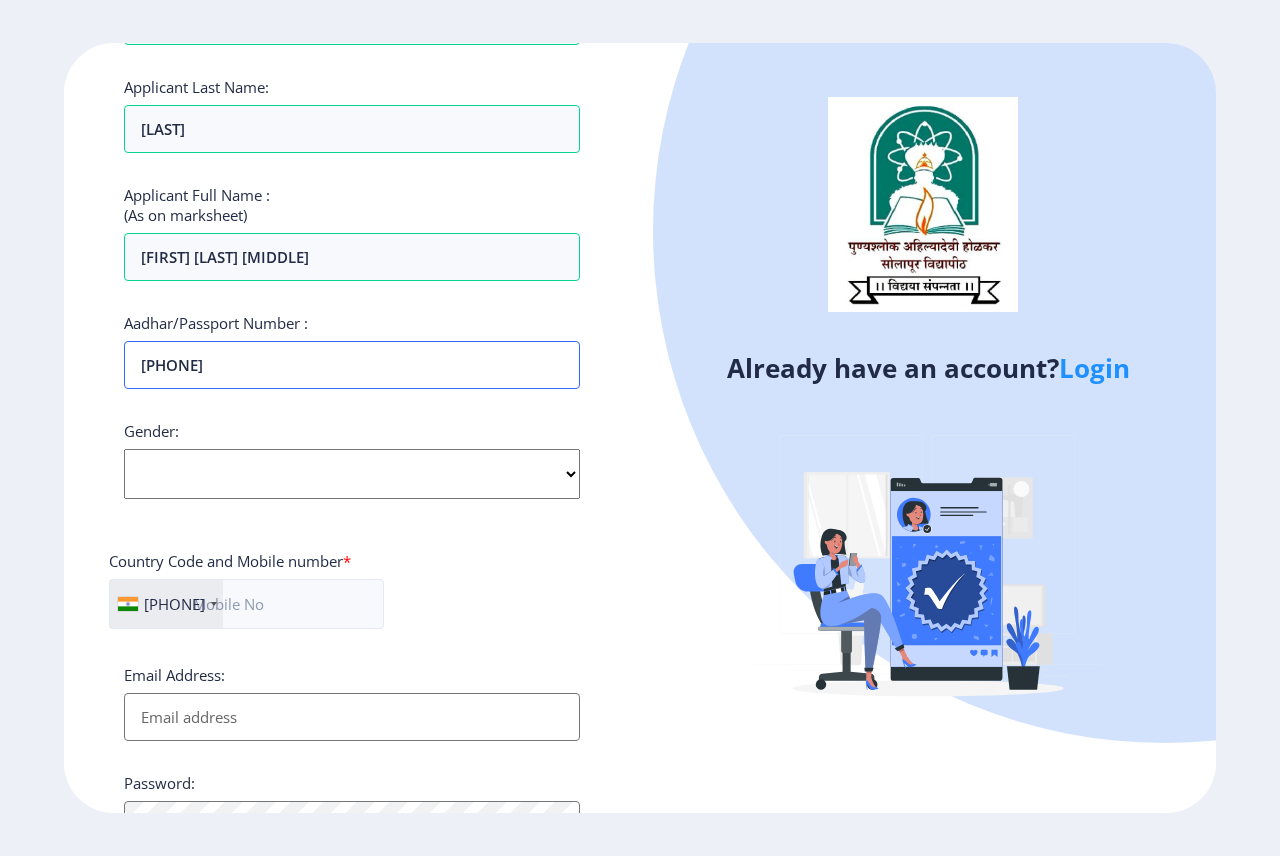 type on "[PHONE]" 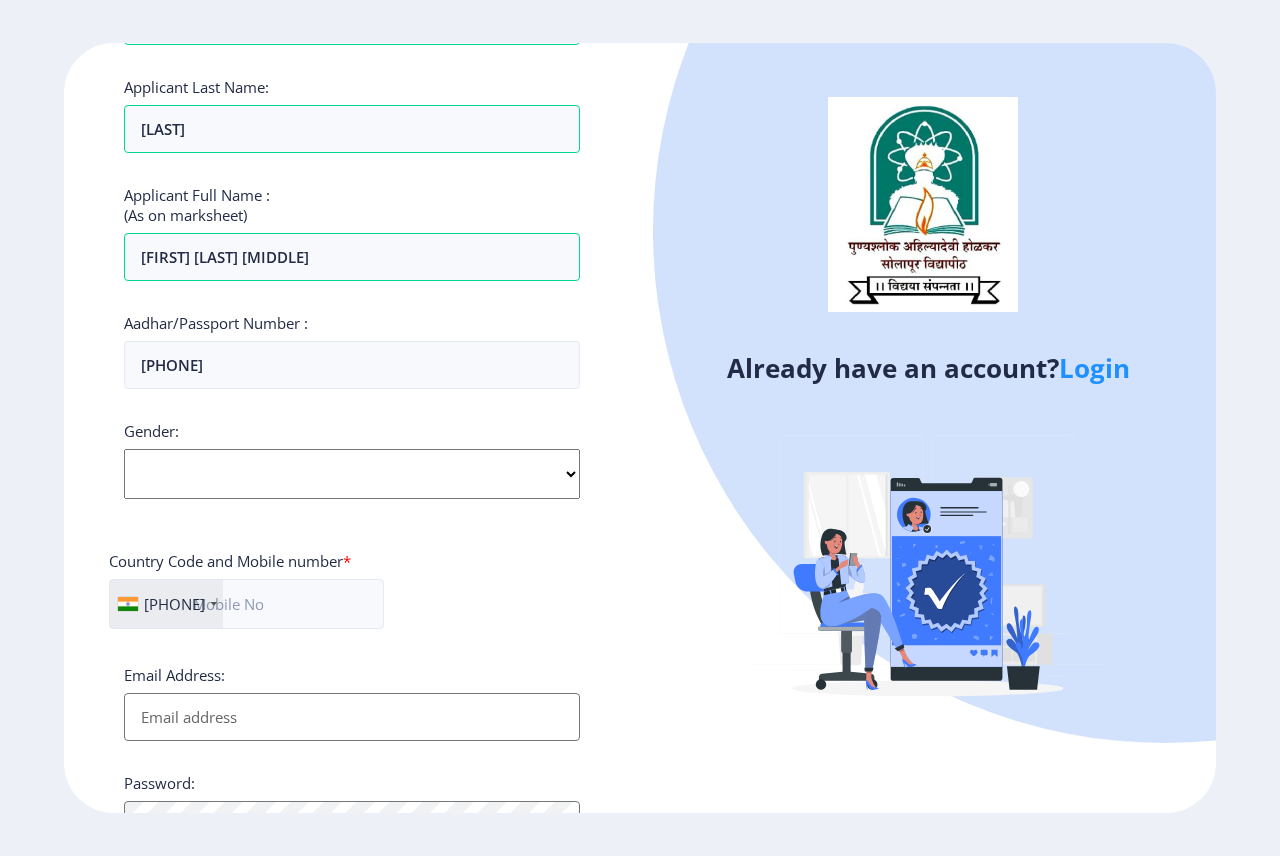 click on "Select Gender Male Female Other" at bounding box center (352, 474) 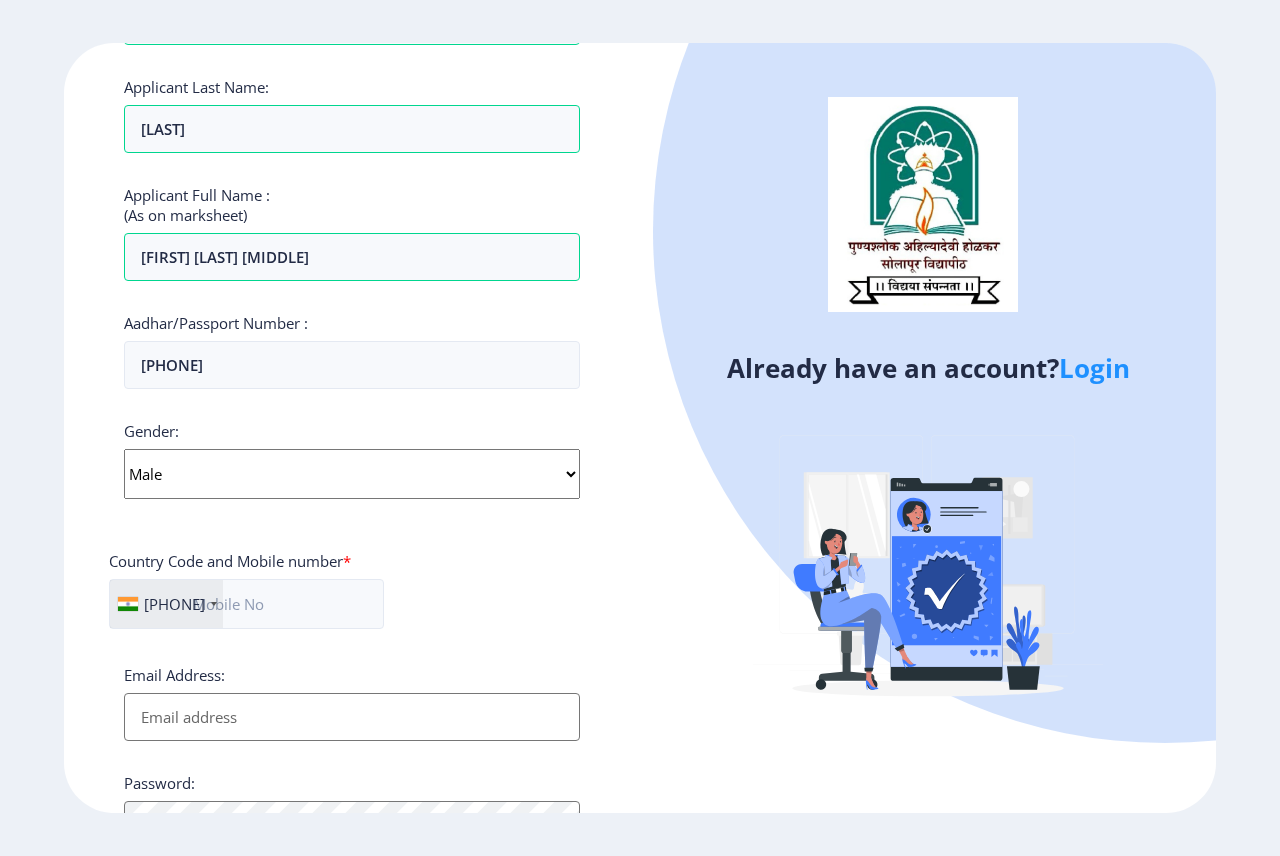 click on "Select Gender Male Female Other" at bounding box center (352, 474) 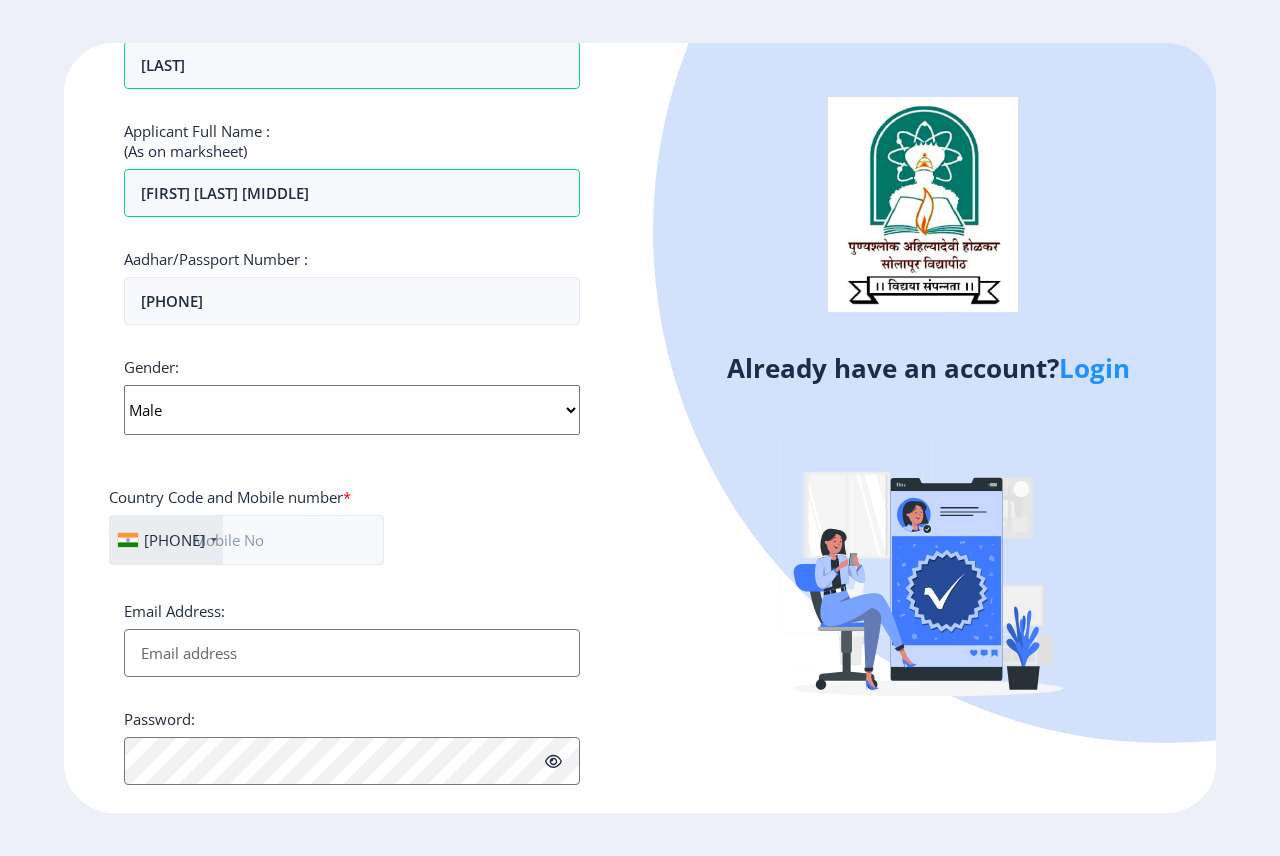 scroll, scrollTop: 300, scrollLeft: 0, axis: vertical 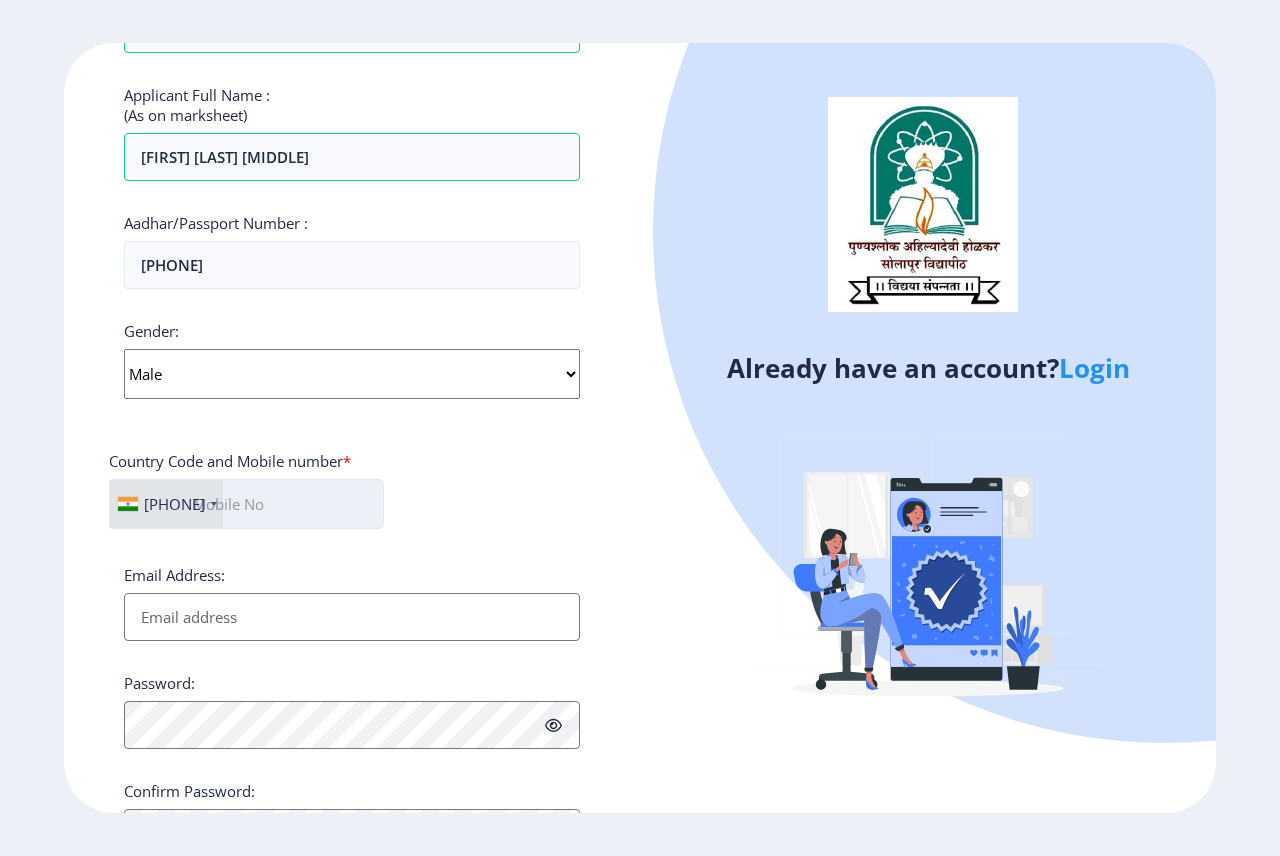 click at bounding box center (246, 504) 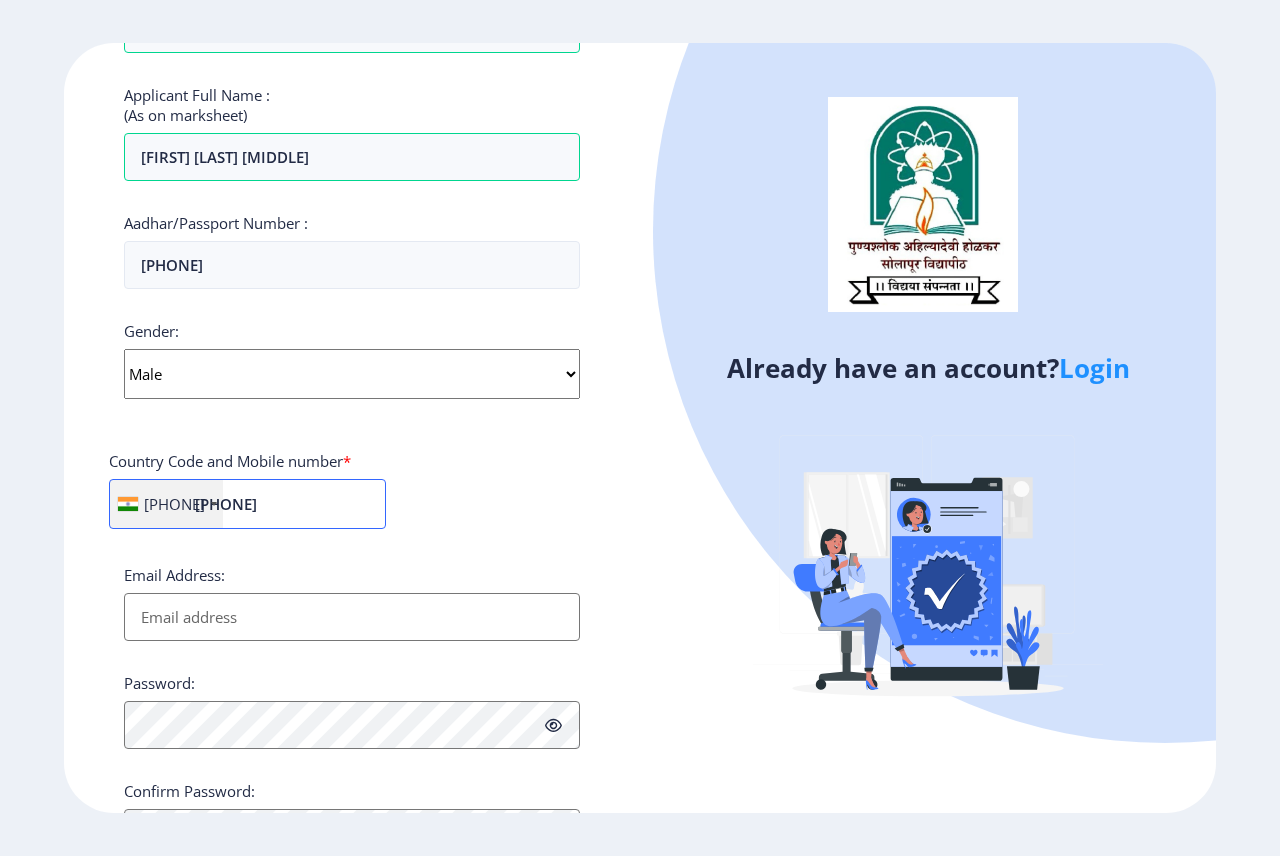 type on "[PHONE]" 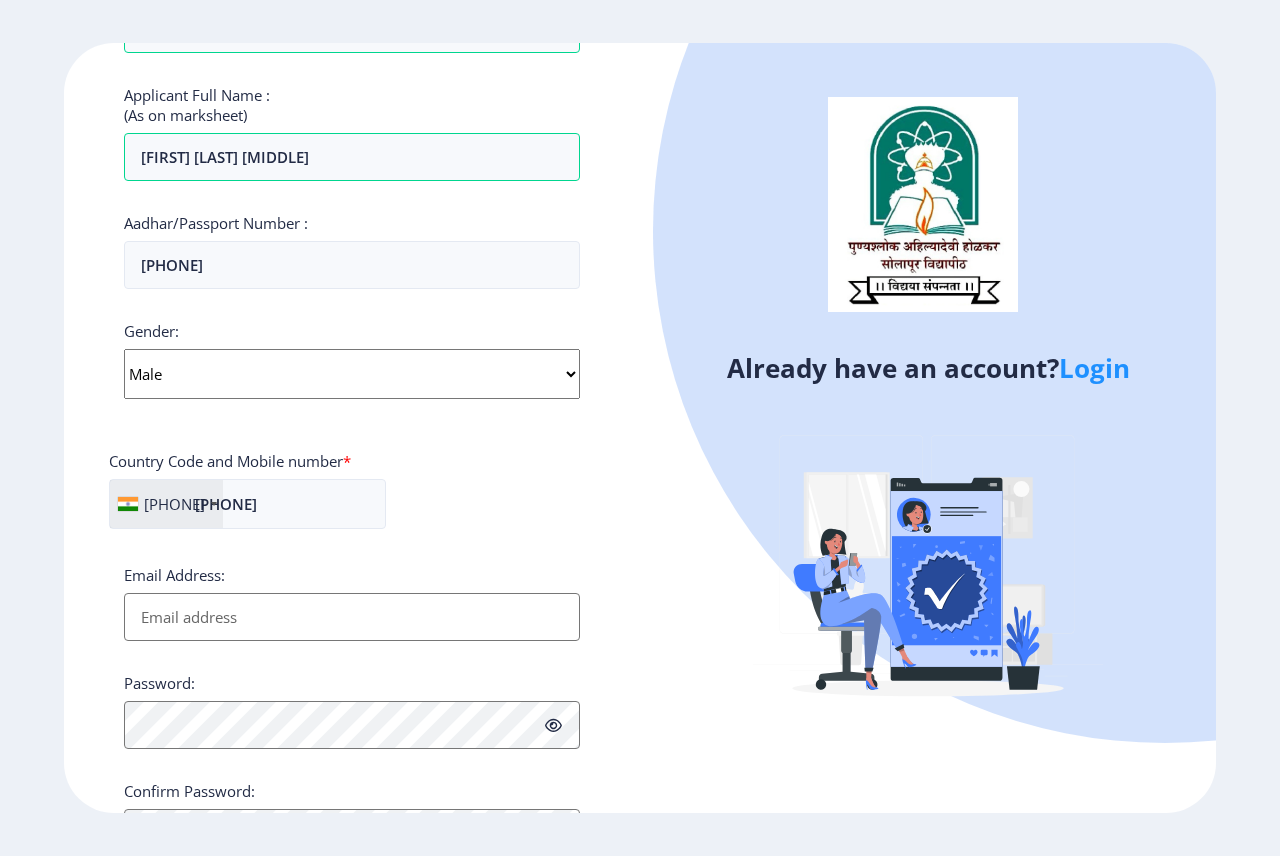 click on "+91 [COUNTRY] +91 [COUNTRY] +355 [COUNTRY] +213 [COUNTRY] +1 [COUNTRY] +1 [COUNTRY] +54 [COUNTRY] +374 [COUNTRY] +244 [COUNTRY] +1 [COUNTRY] +1 [COUNTRY] +501 [COUNTRY] +229 [COUNTRY] +1 [COUNTRY] +974 [COUNTRY] +880 [COUNTRY] +1 [COUNTRY] +375 [COUNTRY] +32 [COUNTRY] +501 [COUNTRY] +229 [COUNTRY] +1 [COUNTRY] +975 [COUNTRY] +267 [COUNTRY] +55 [COUNTRY] +246 [COUNTRY] +1 [COUNTRY] +673 [COUNTRY] +359 [COUNTRY] +226 [COUNTRY] +257 [COUNTRY] +855 [COUNTRY] +237 [COUNTRY] +1 [COUNTRY] +238 [COUNTRY] +599 [COUNTRY] +1 [COUNTRY] +236 [COUNTRY] +235 [COUNTRY] +56 [COUNTRY] +86" at bounding box center [352, 512] 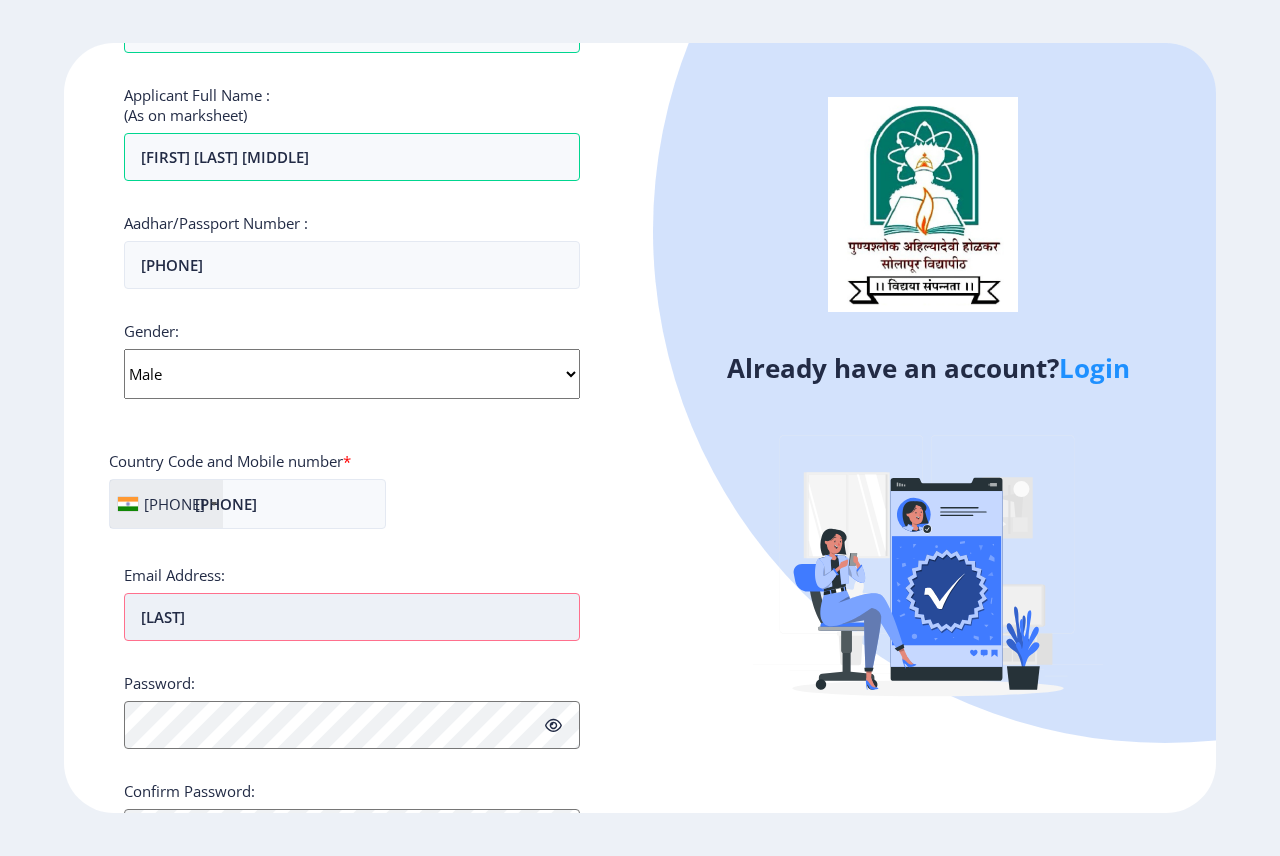 click on "[LAST]" at bounding box center (352, 617) 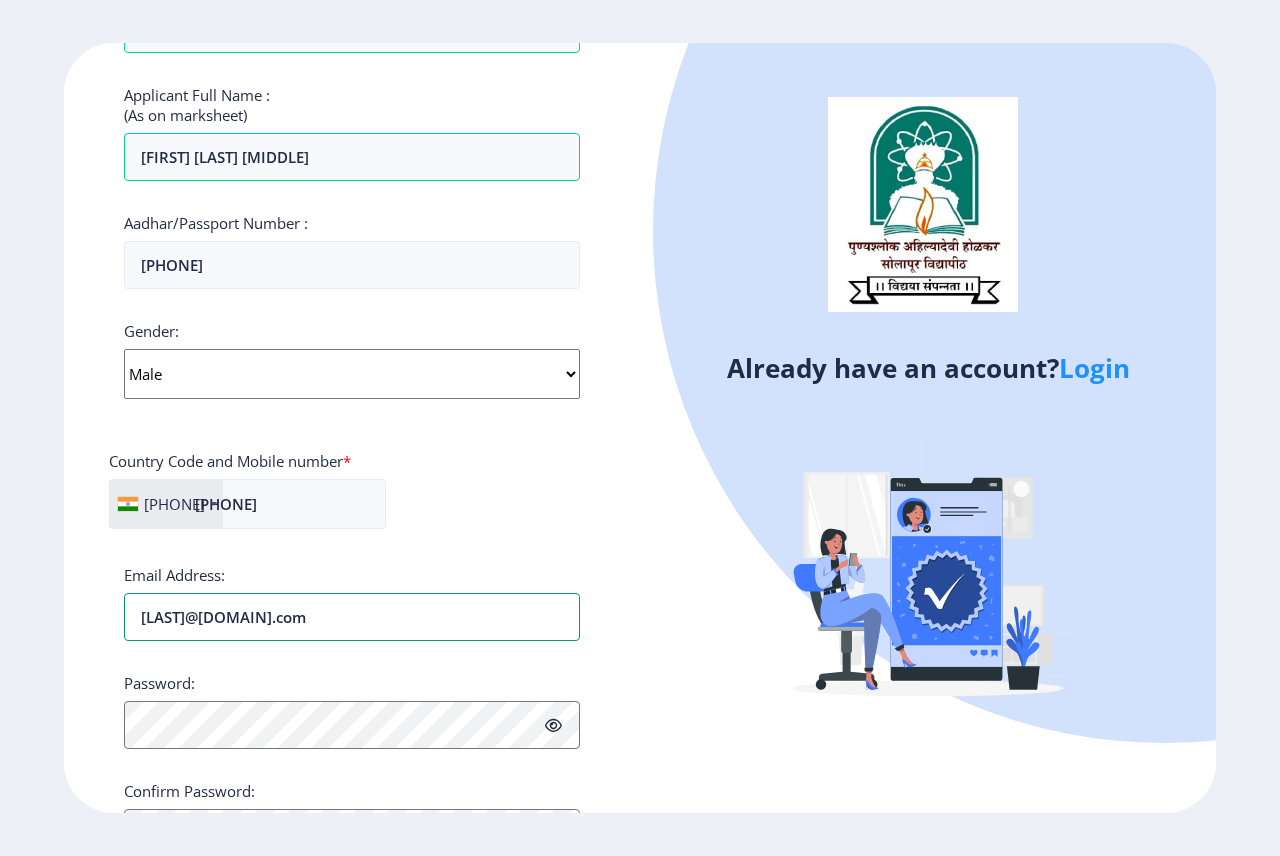 type on "[LAST]@[DOMAIN].com" 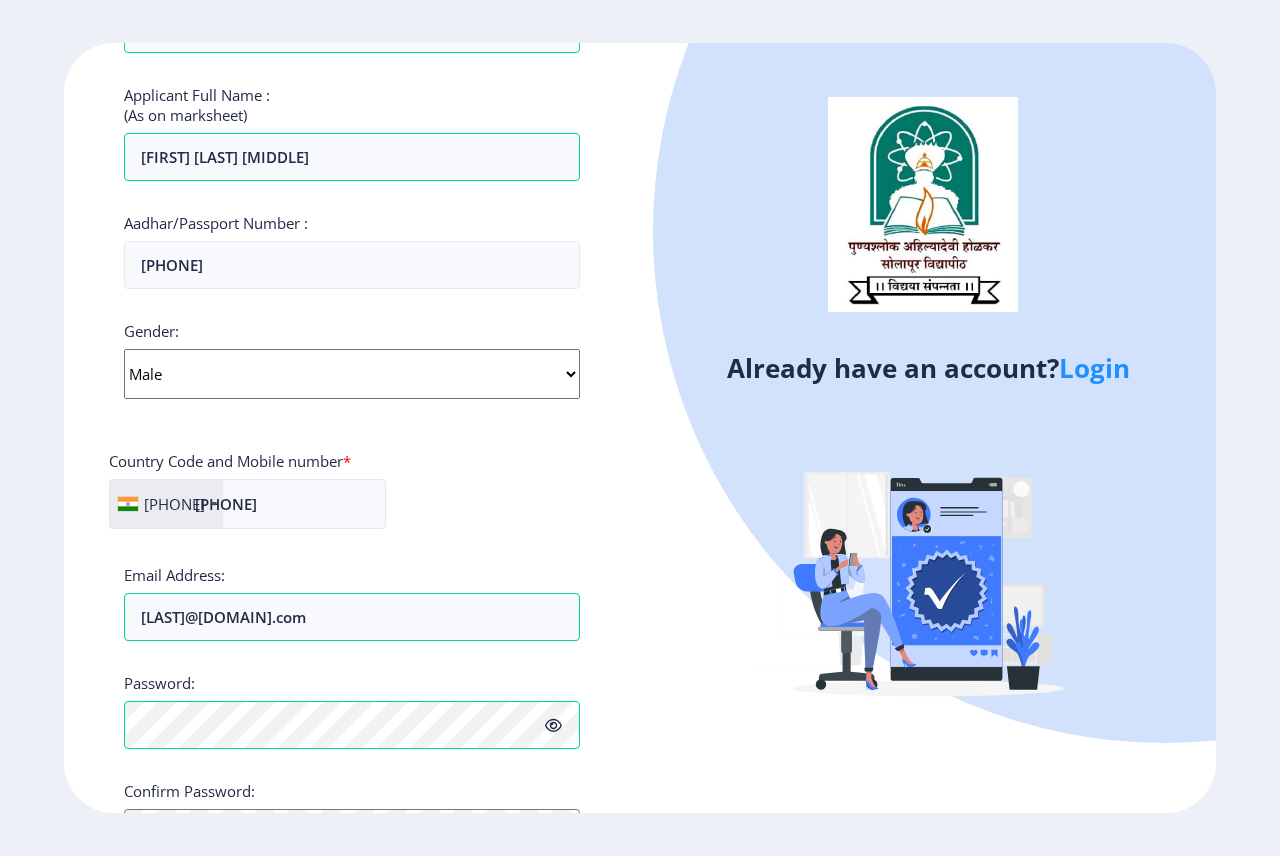 click at bounding box center [553, 725] 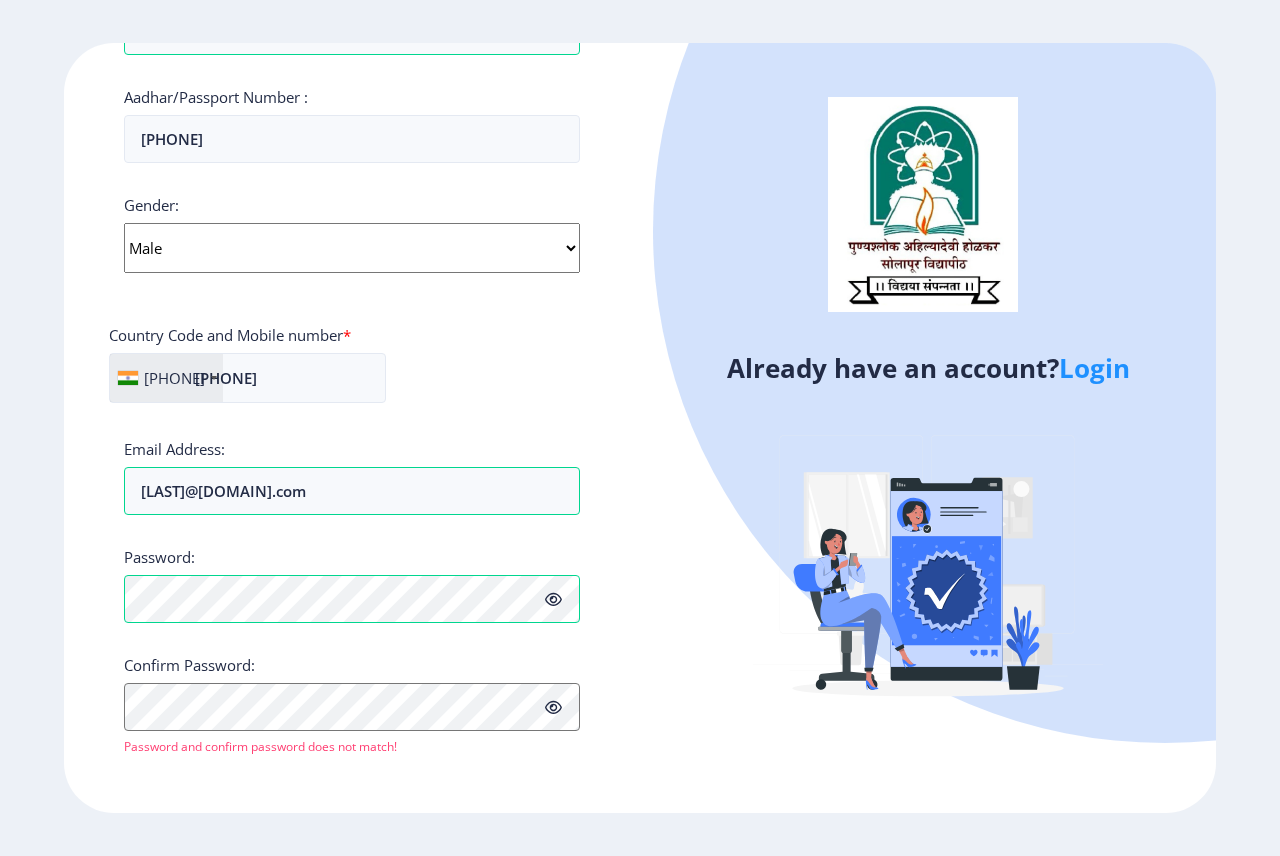 scroll, scrollTop: 430, scrollLeft: 0, axis: vertical 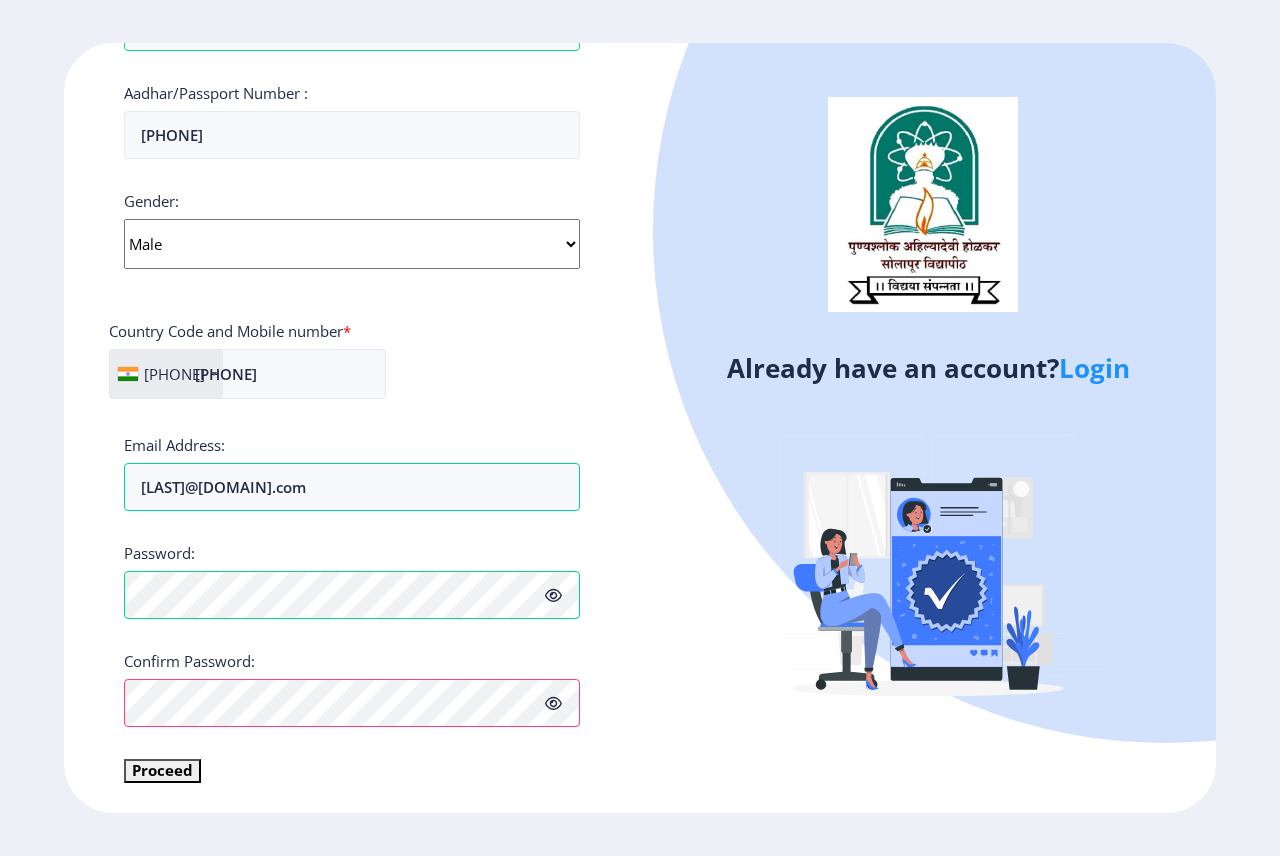 click on "Applicant First Name: [FIRST] Applicant Last Name: [LAST] Applicant Full Name : (As on marksheet) [LAST] [FIRST] [MIDDLE] Aadhar/[DOCUMENT] Number :  [NUMBER] Gender: Select Gender Male Female Other  Country Code and Mobile number  *  +91 India (भारत) +91 Afghanistan (‫افغانستان‬‎) +93 Albania (Shqipëri) +355 Algeria (‫الجزائر‬‎) +213 American Samoa +1 Andorra +376 Angola +244 Anguilla +1 Antigua and Barbuda +1 Argentina +54 Armenia (Հայաստան) +374 Aruba +297 Australia +61 Austria (Österreich) +43 Azerbaijan ( Azərbaycan) +994 Bahamas +1 Bahrain (‫البحرين‬‎) +973 Bangladesh (বাংলাদেশ) +880 Barbados +1 Belarus (Беларусь) +375 Belgium (België) +32 Belize +501 Benin (Bénin) +229 Bermuda +1 Bhutan (འབྲུག) +975 Bolivia +591 Bosnia and Herzegovina (Босна и Херцеговина) +387 Botswana +267 Brazil (Brasil) +55 British Indian Ocean Territory +246 British Virgin Islands +1 Brunei +673 +359 Burkina Faso +226" at bounding box center [352, 261] 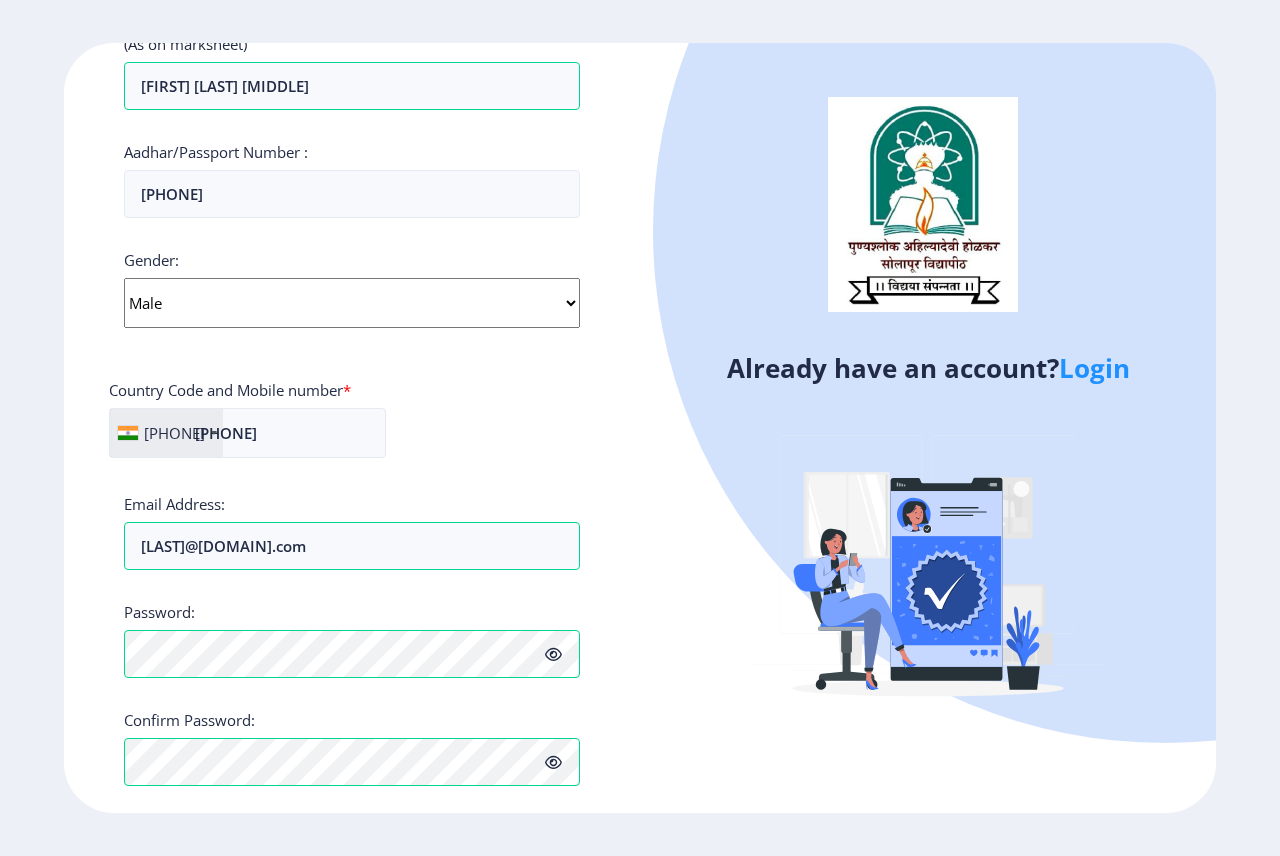 scroll, scrollTop: 454, scrollLeft: 0, axis: vertical 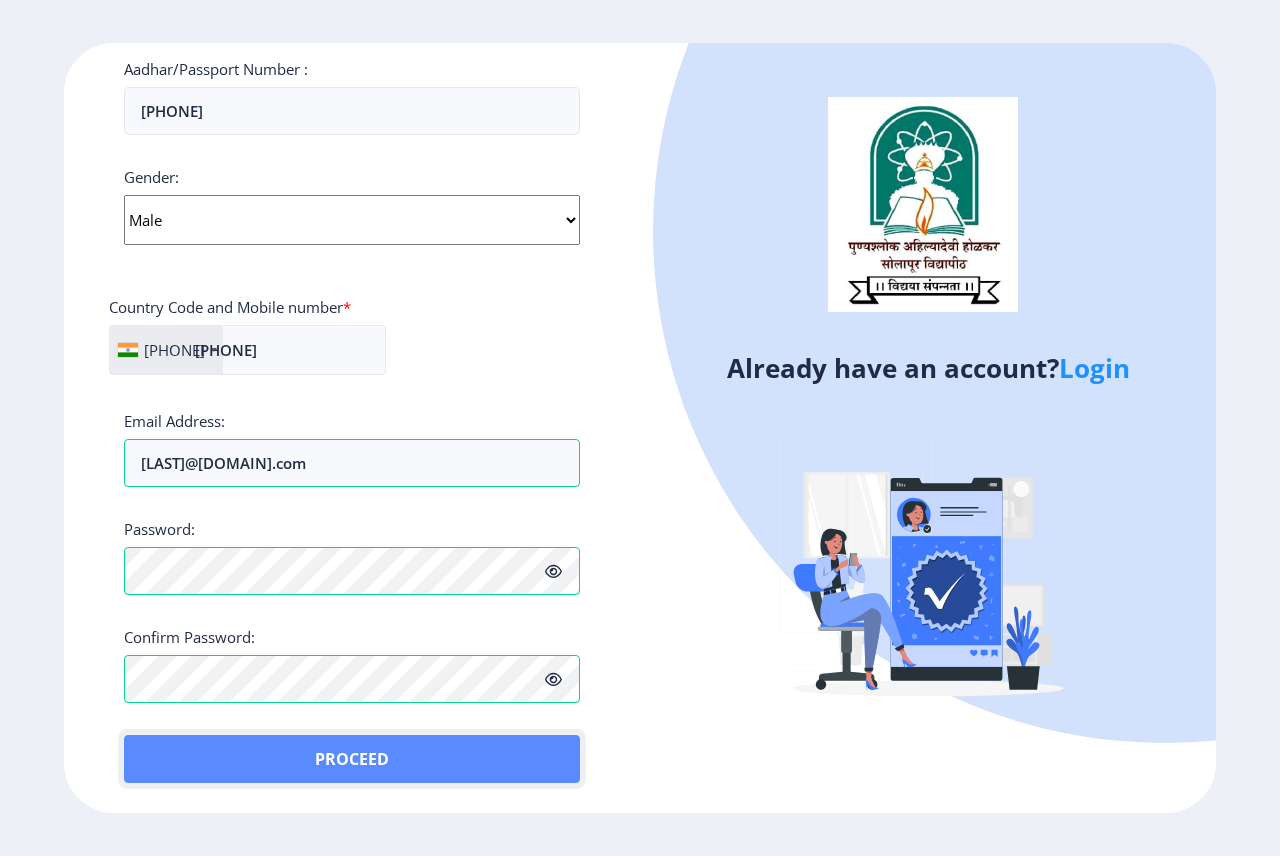 click on "Proceed" at bounding box center [352, 759] 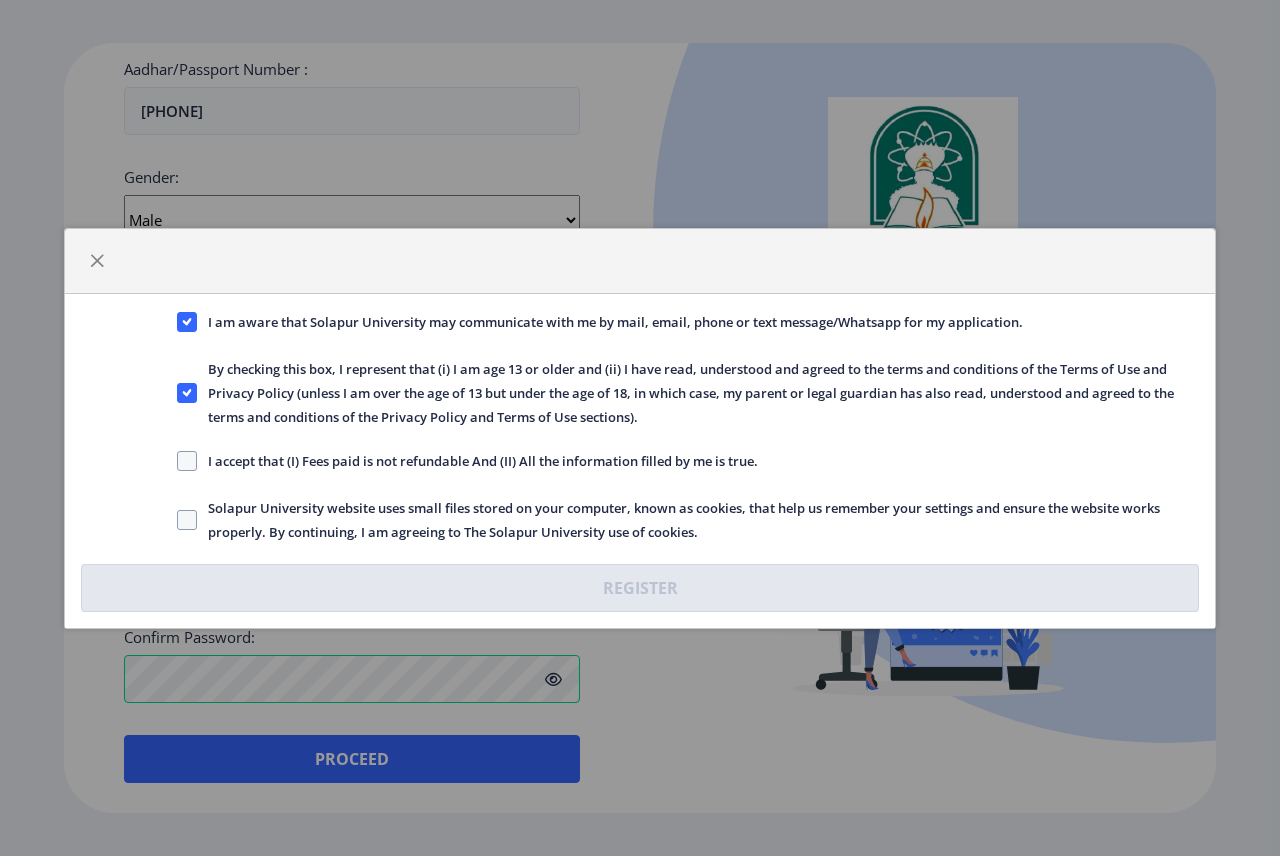 drag, startPoint x: 205, startPoint y: 465, endPoint x: 764, endPoint y: 466, distance: 559.0009 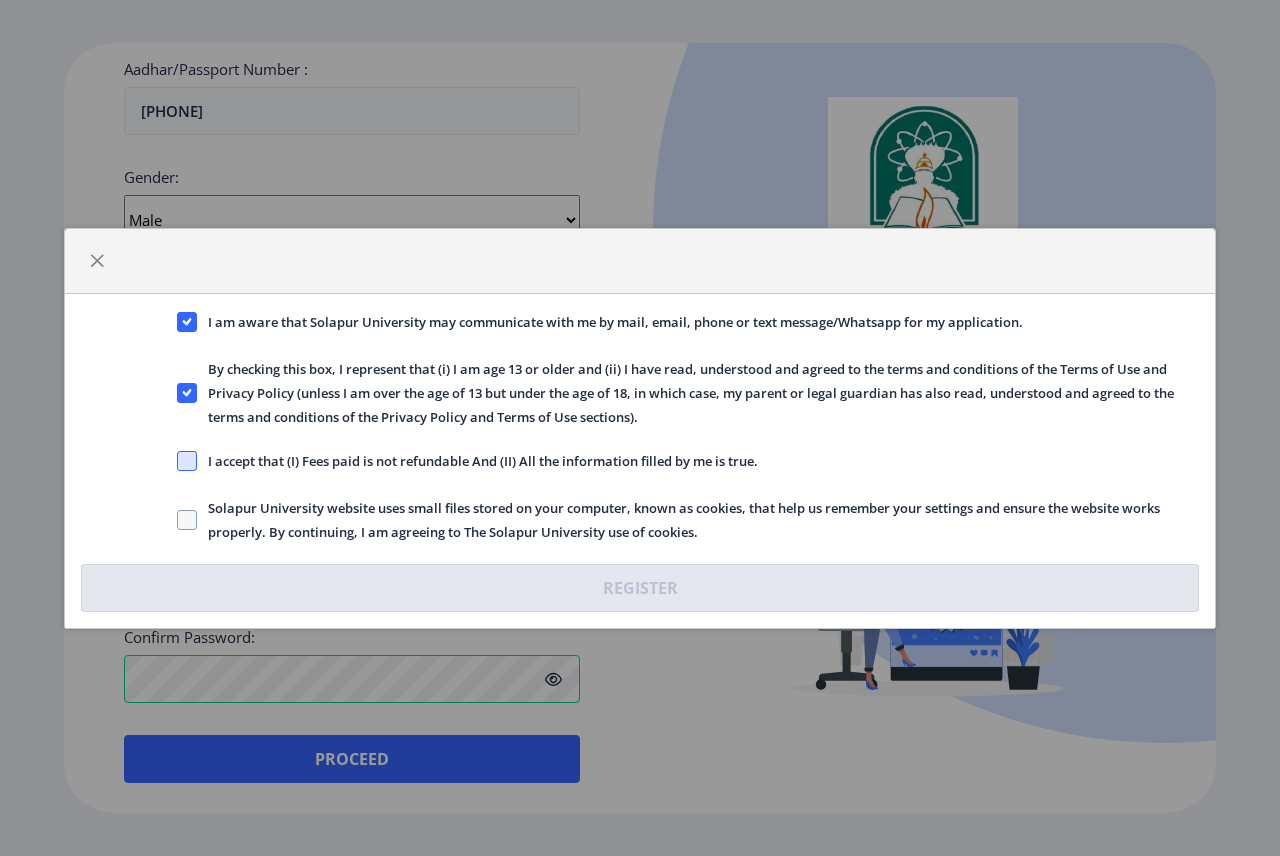 click at bounding box center [187, 322] 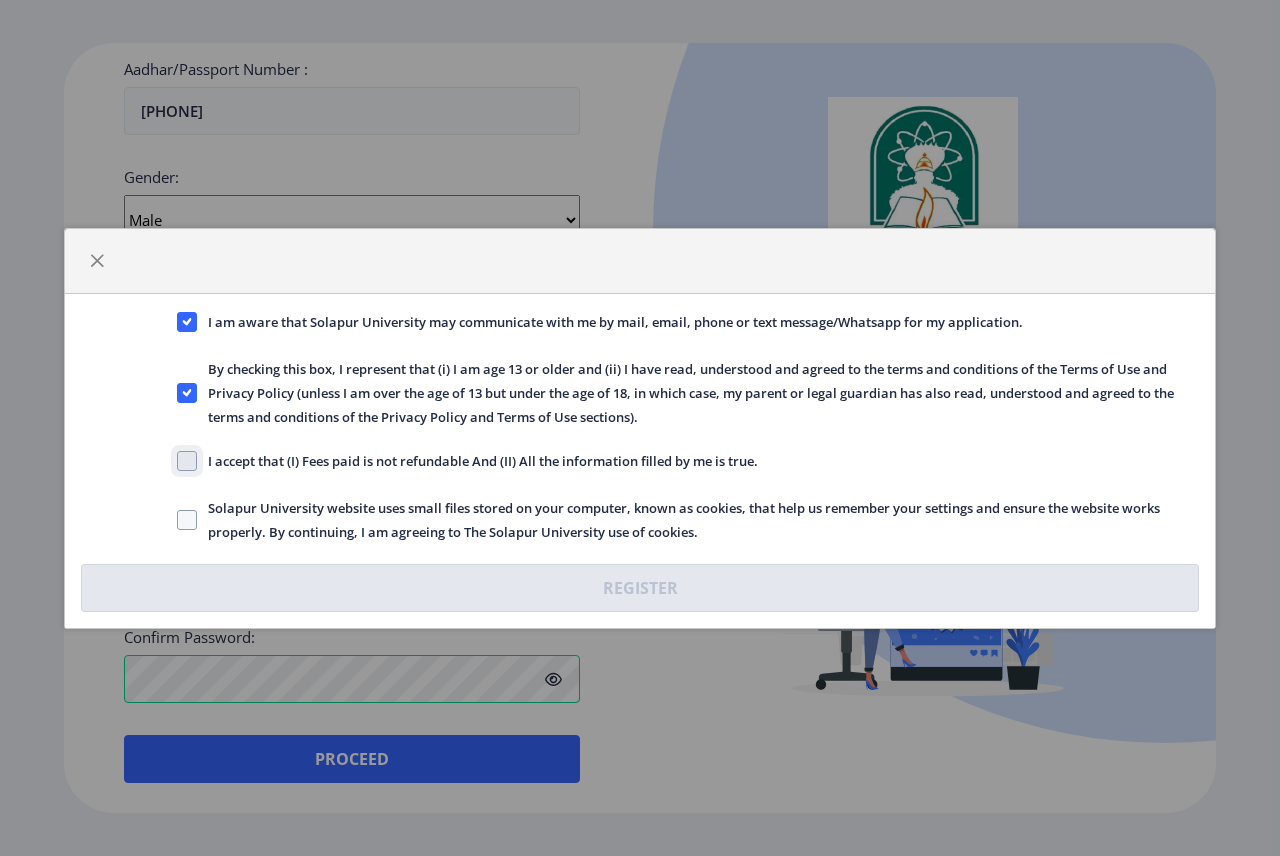 click on "I accept that (I) Fees paid is not refundable And (II) All the information filled by me is true." at bounding box center (177, 321) 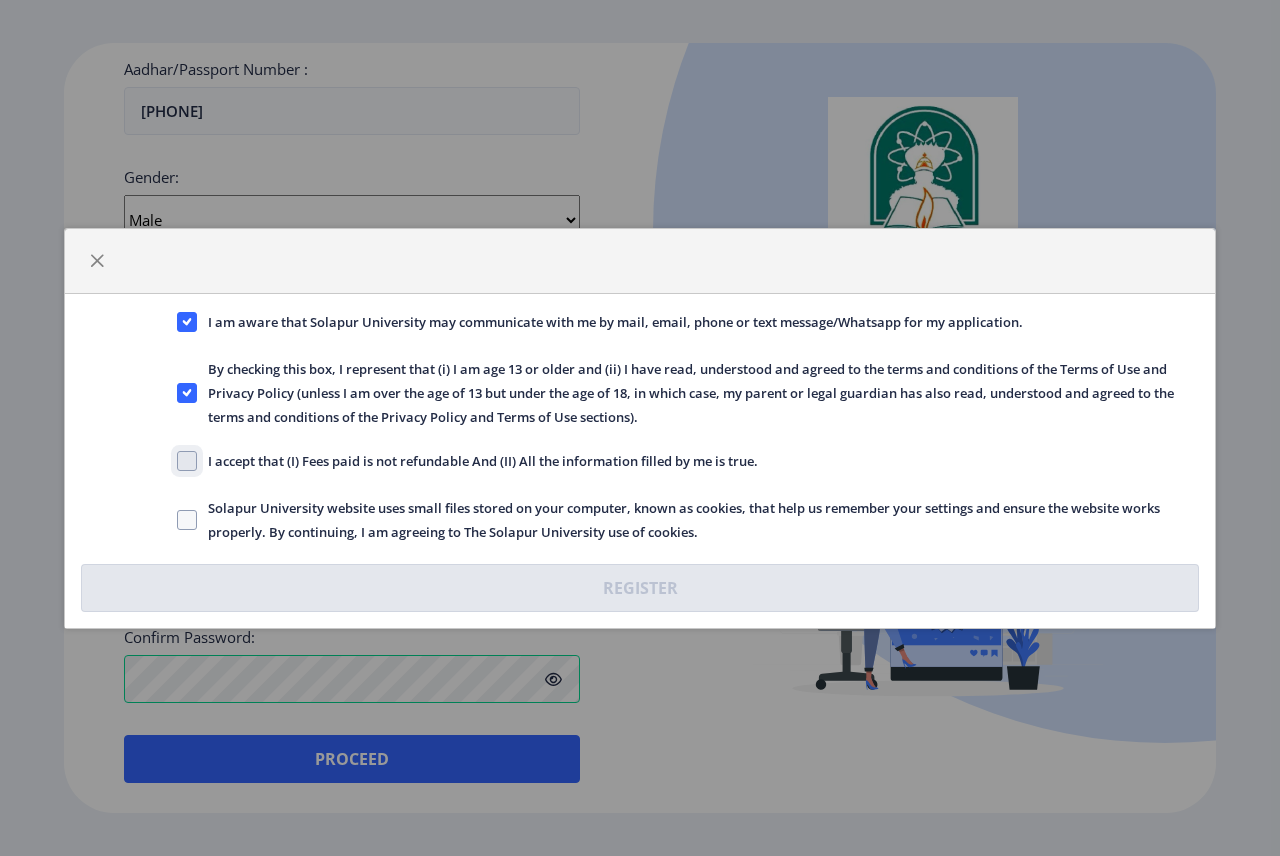 checkbox on "true" 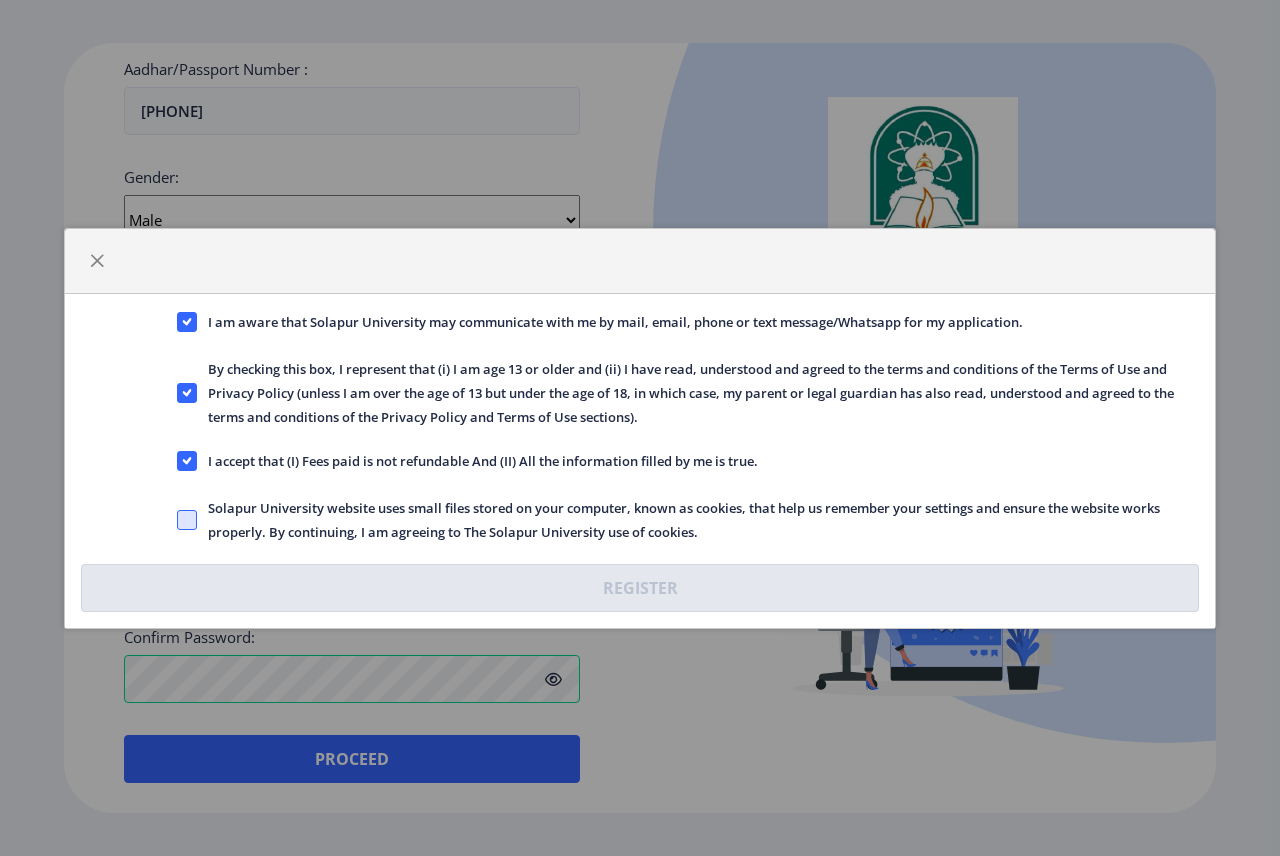 click at bounding box center (187, 322) 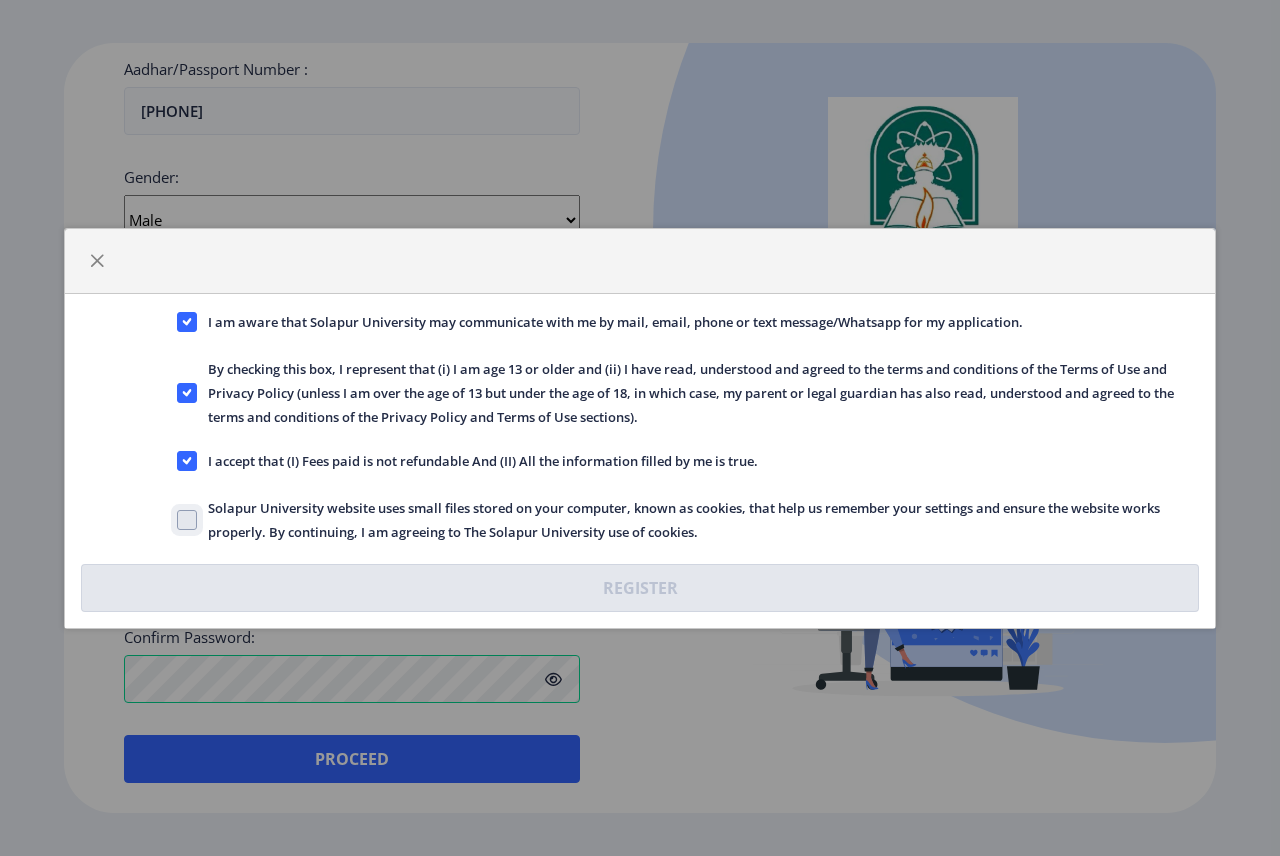 click on "Solapur University website uses small files stored on your computer, known as cookies, that help us remember your settings and ensure the website works properly. By continuing, I am agreeing to The Solapur University use of cookies." at bounding box center (177, 321) 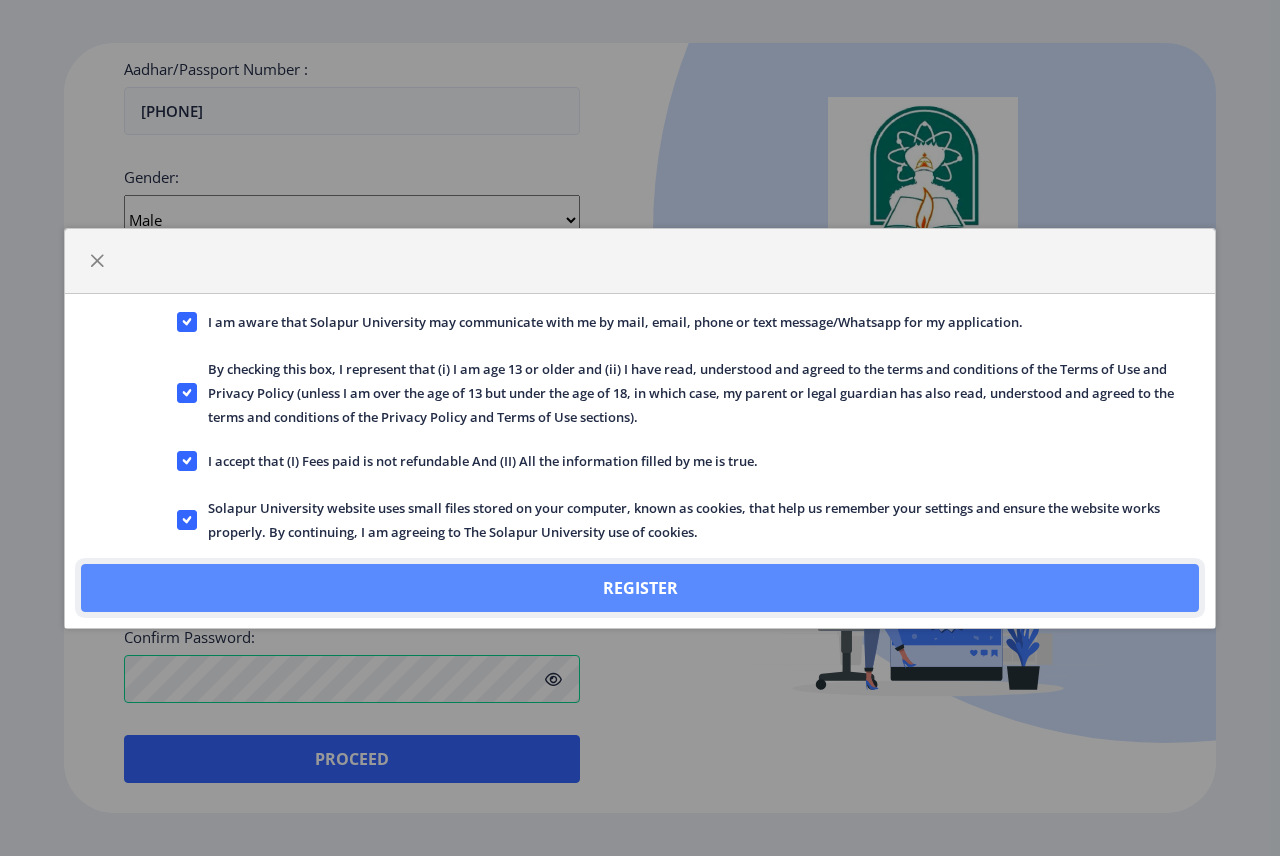 click on "Register" at bounding box center (640, 588) 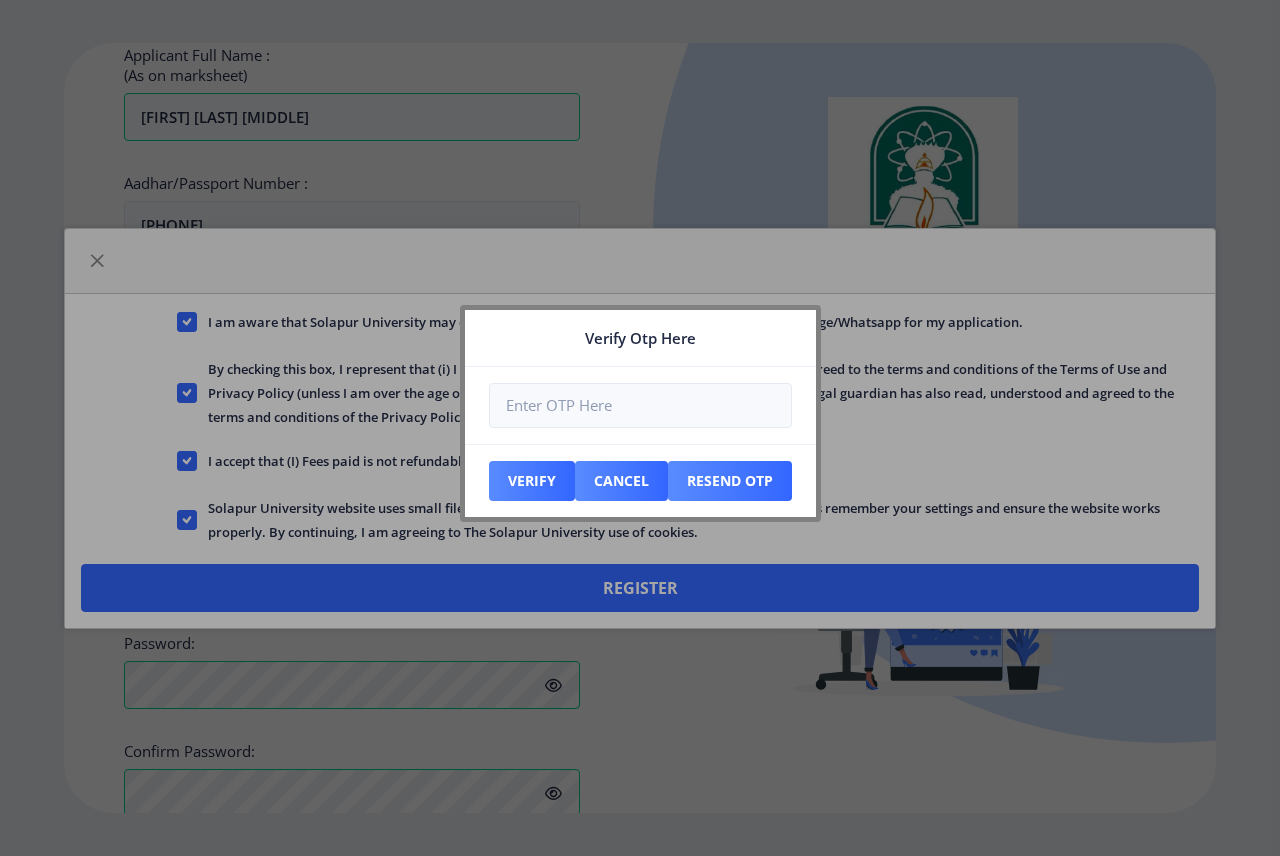 scroll, scrollTop: 0, scrollLeft: 0, axis: both 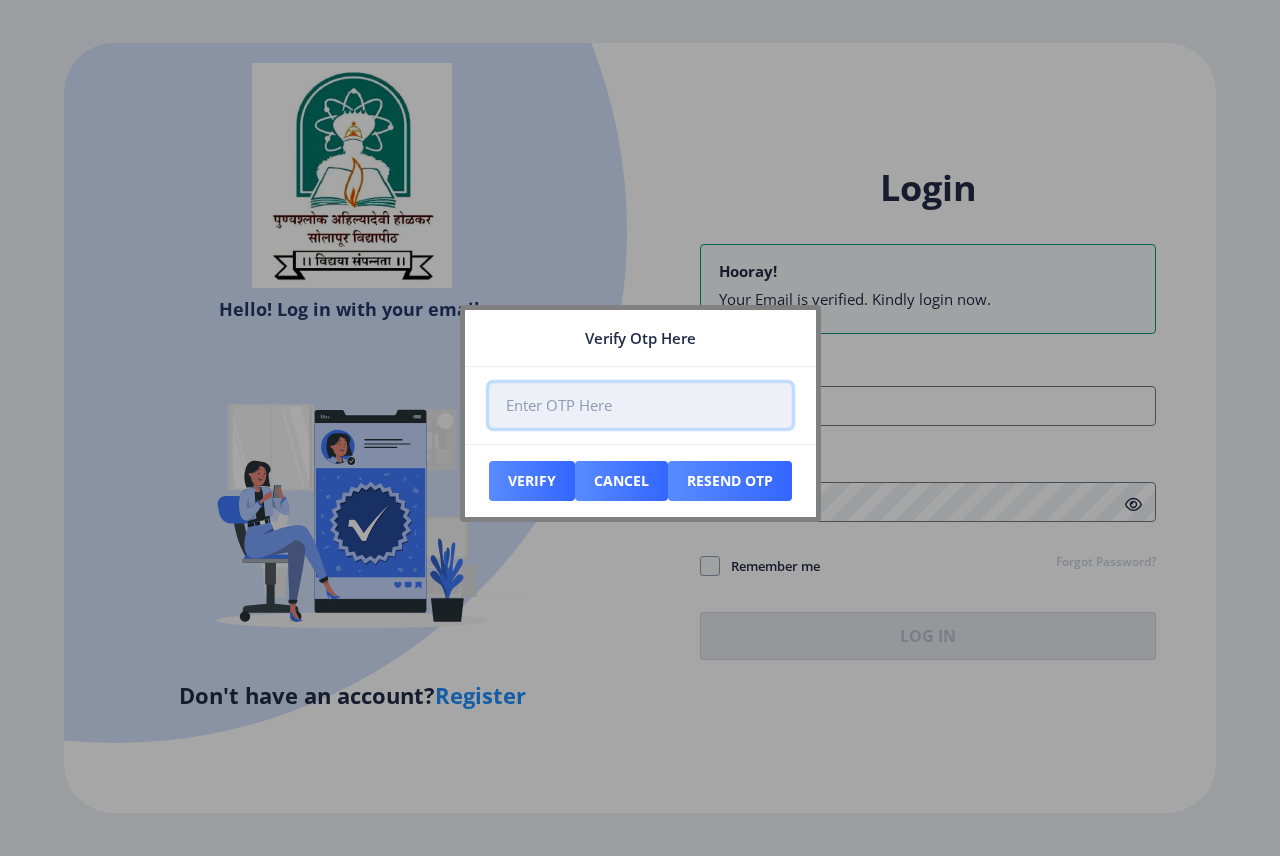 click at bounding box center [640, 405] 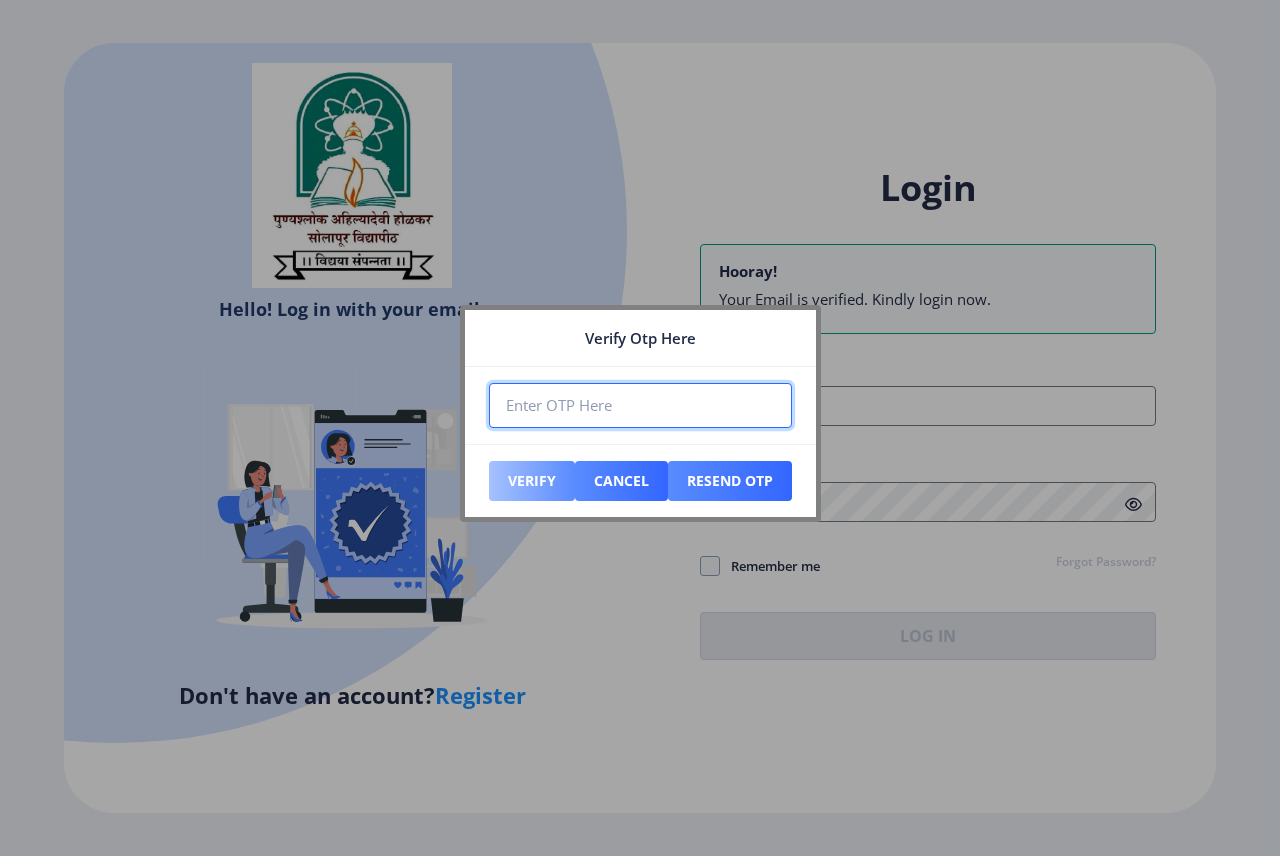 type on "[NUMBER]" 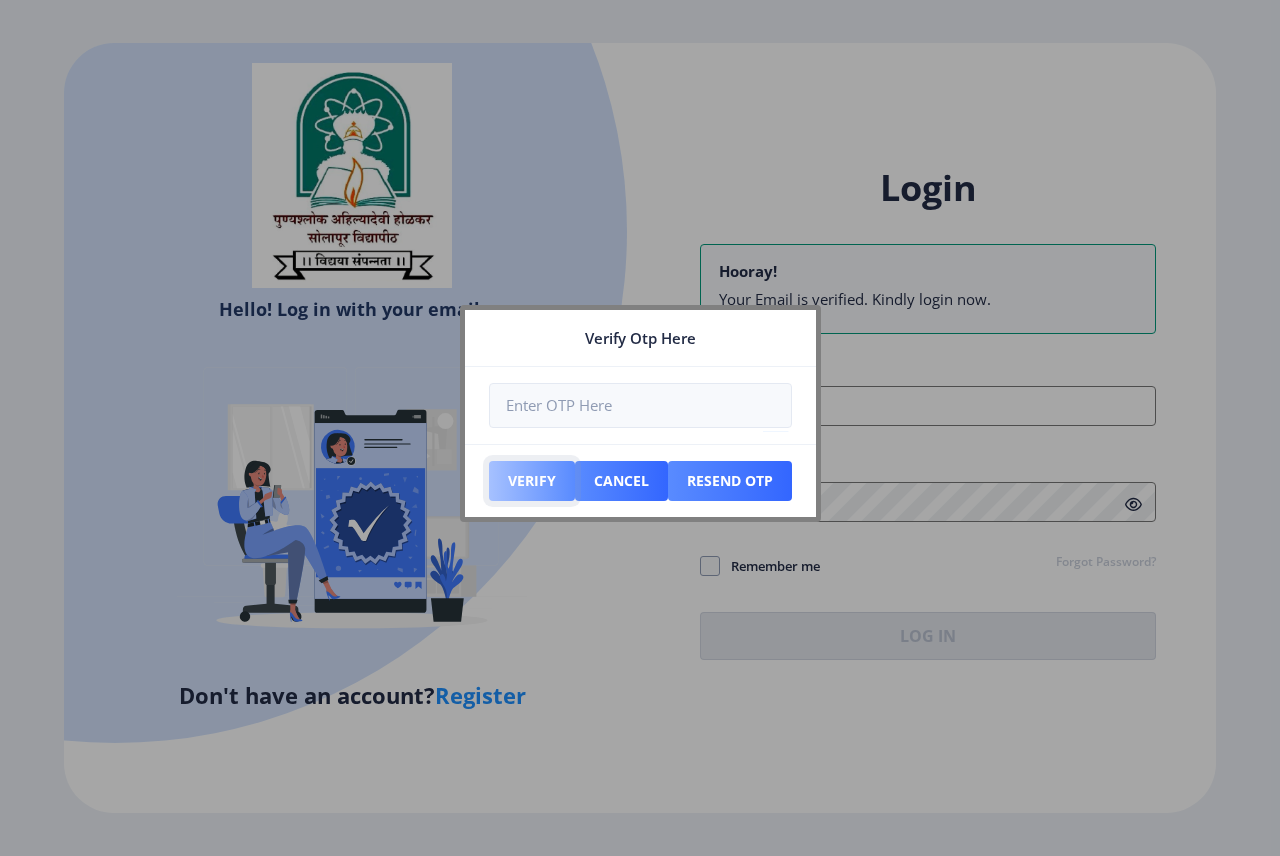click on "Verify" at bounding box center (532, 481) 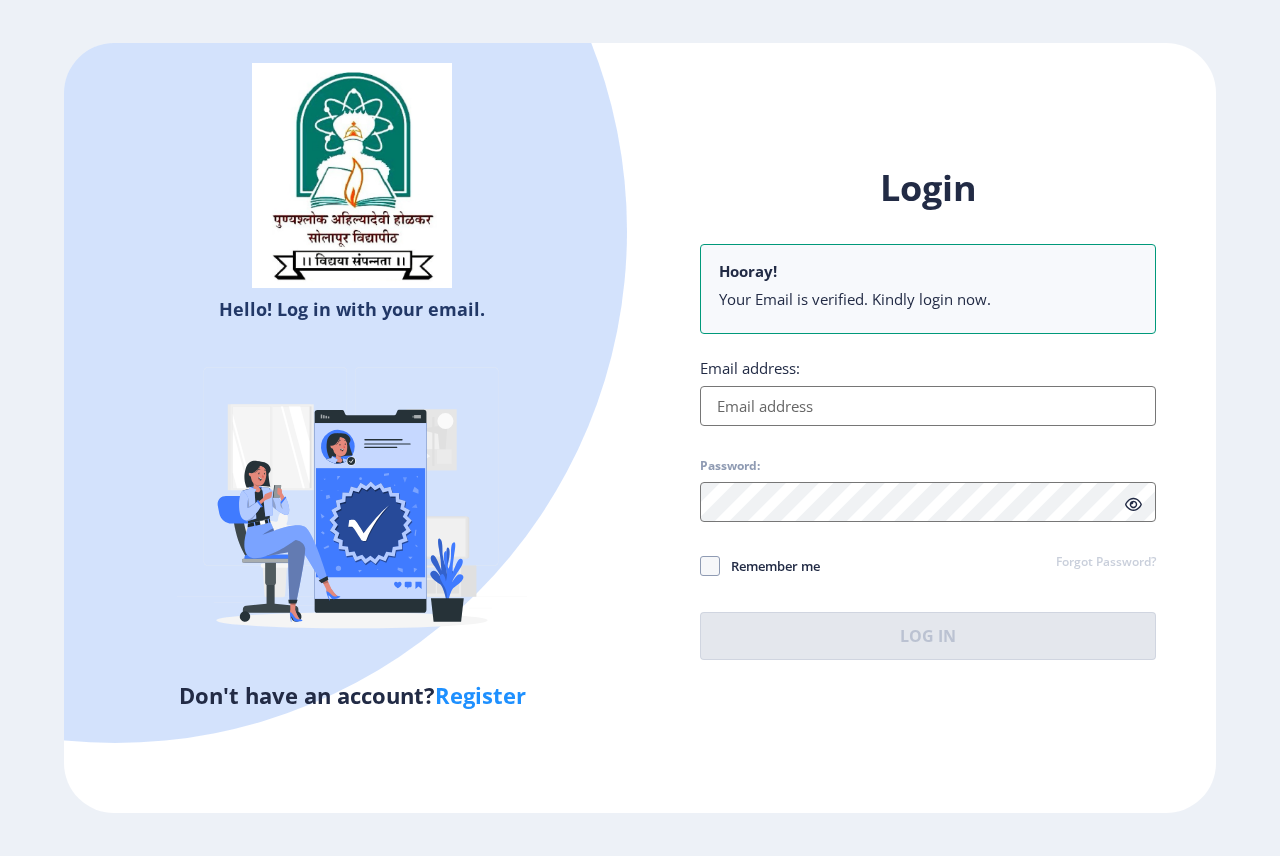 click on "Email address:" at bounding box center (928, 406) 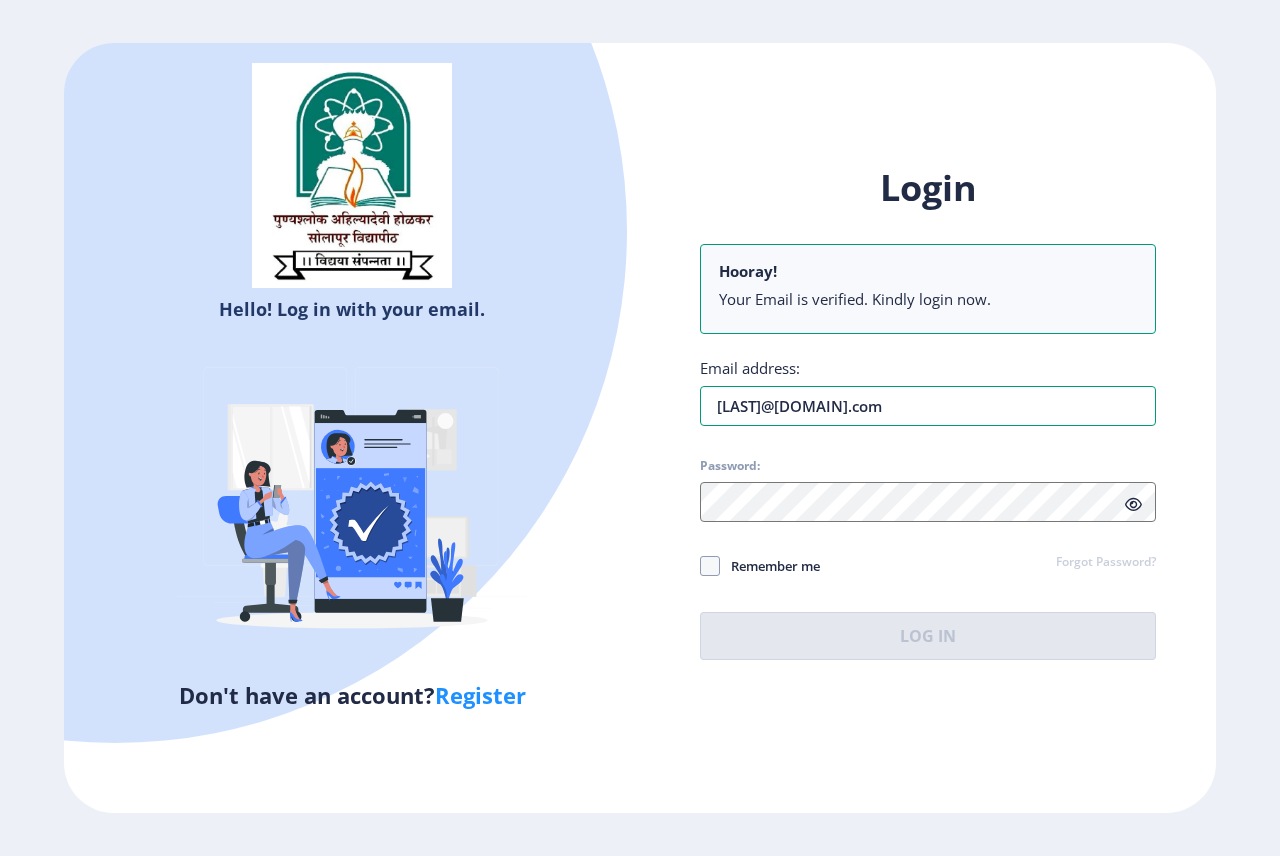 type on "[LAST]@[DOMAIN].com" 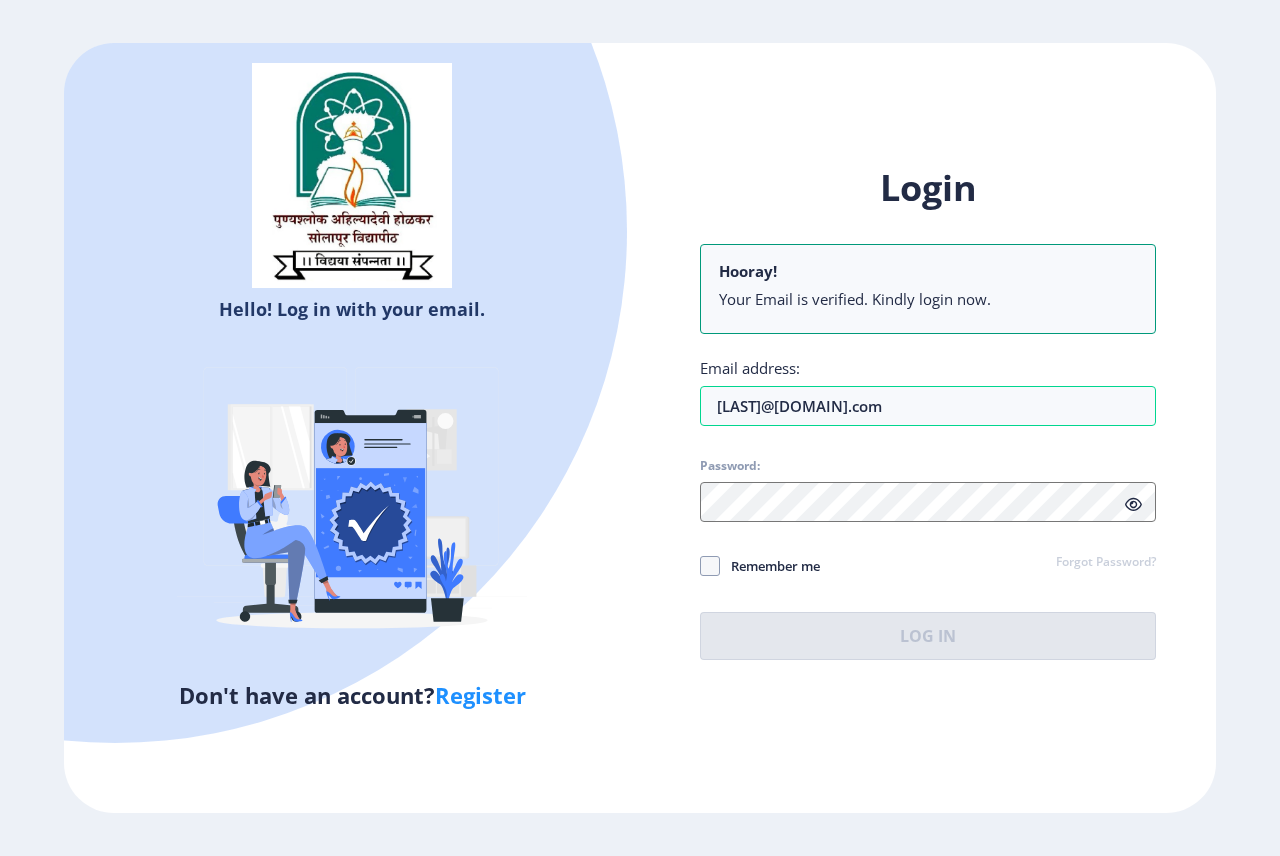 click on "Login Hooray! Your Email is verified. Kindly login now. Email address: nimbalkaramol9@example.com Password: Remember me Forgot Password?  Log In" at bounding box center (928, 412) 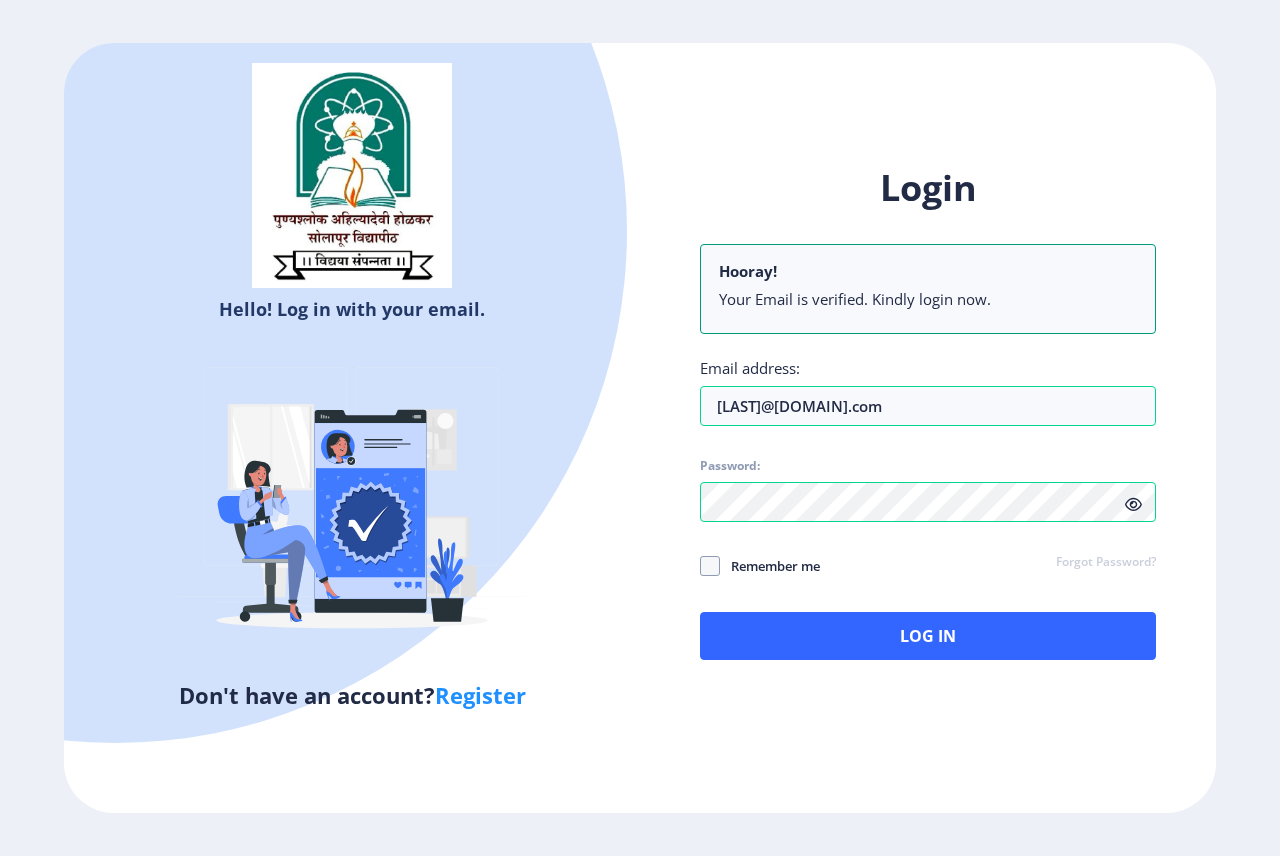 click at bounding box center [1133, 504] 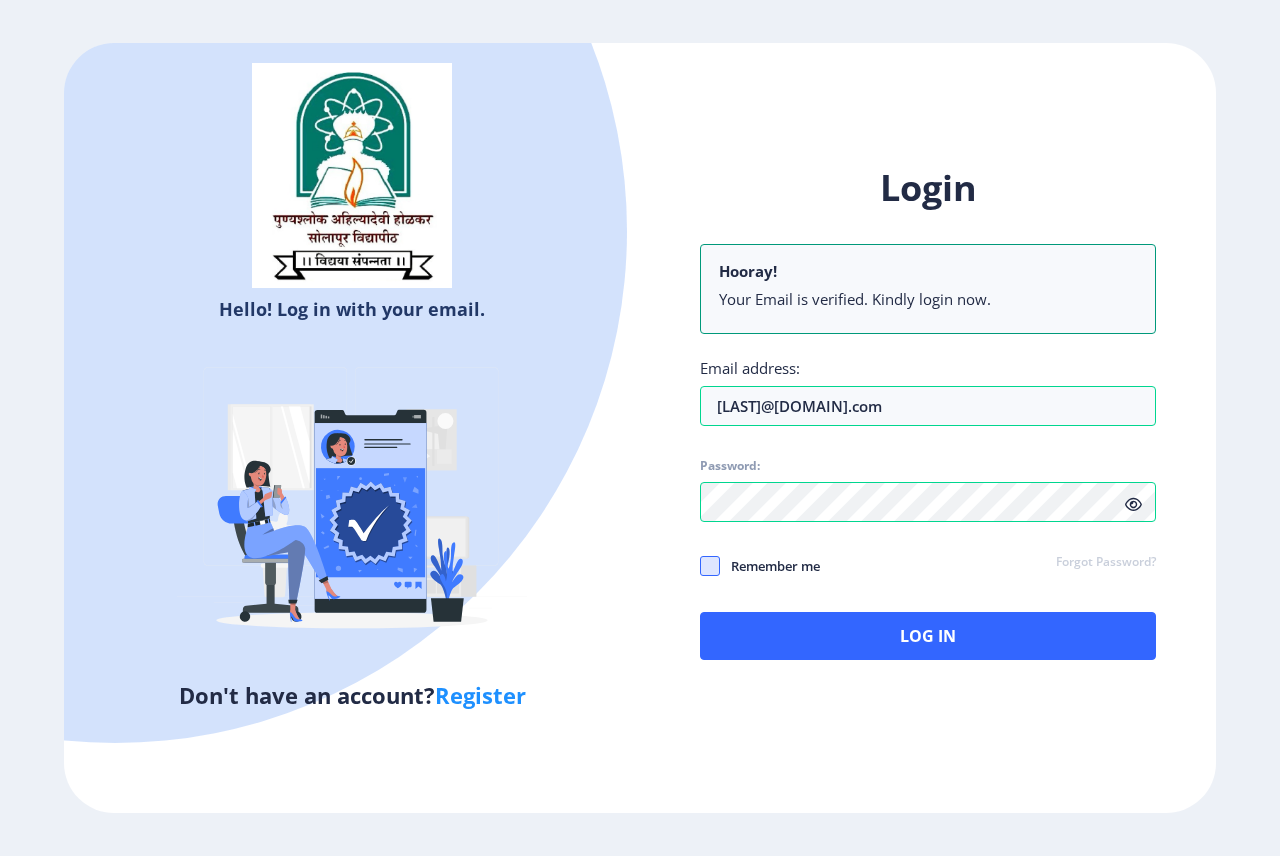 click at bounding box center (710, 566) 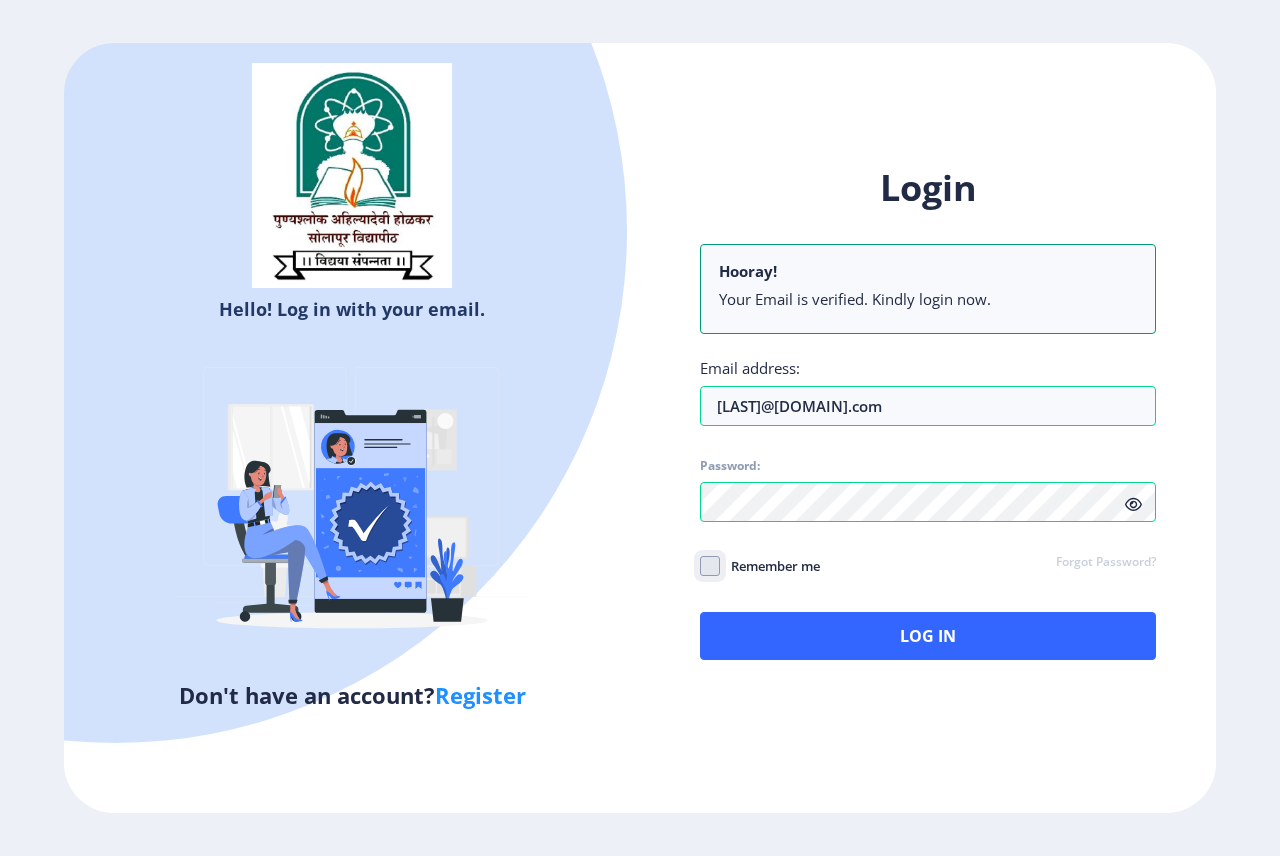 click on "Remember me" at bounding box center (700, 565) 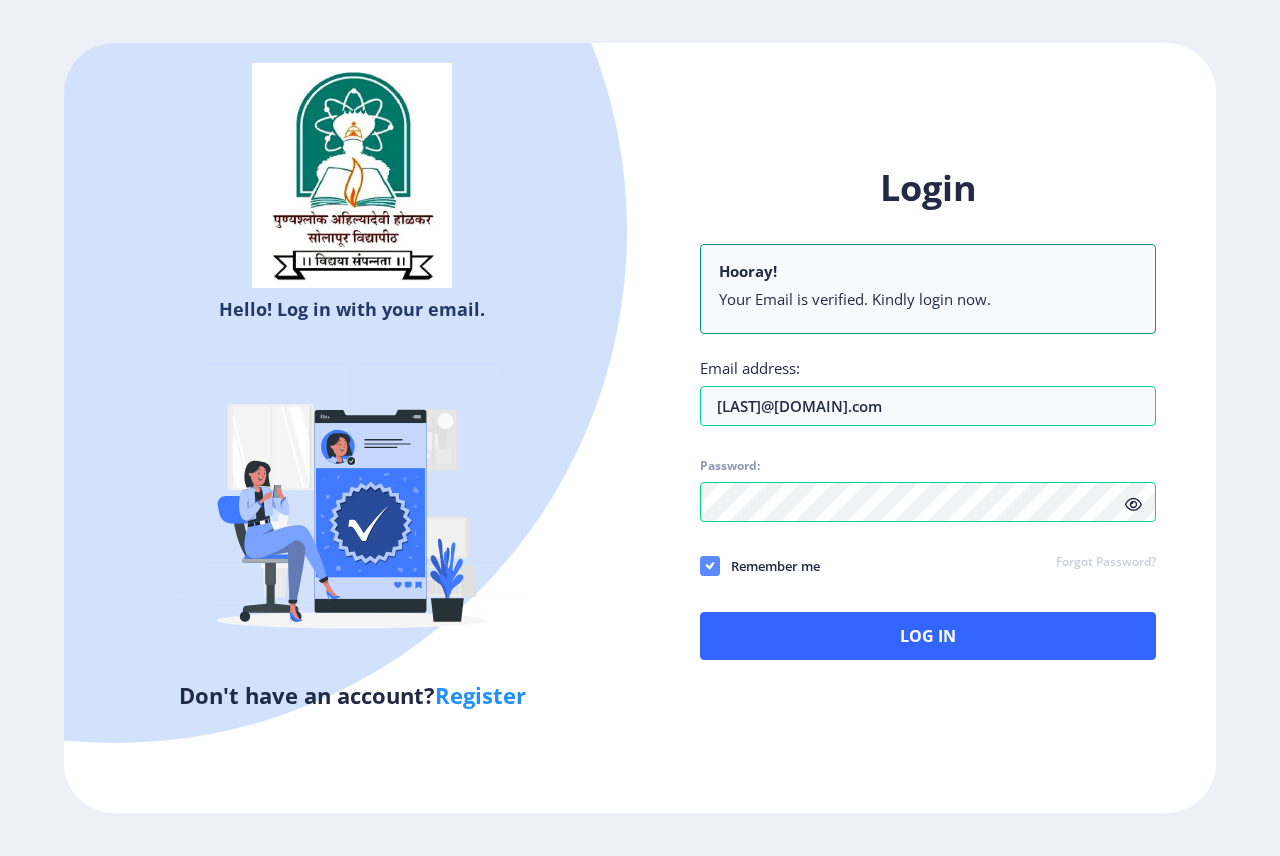 click at bounding box center [710, 566] 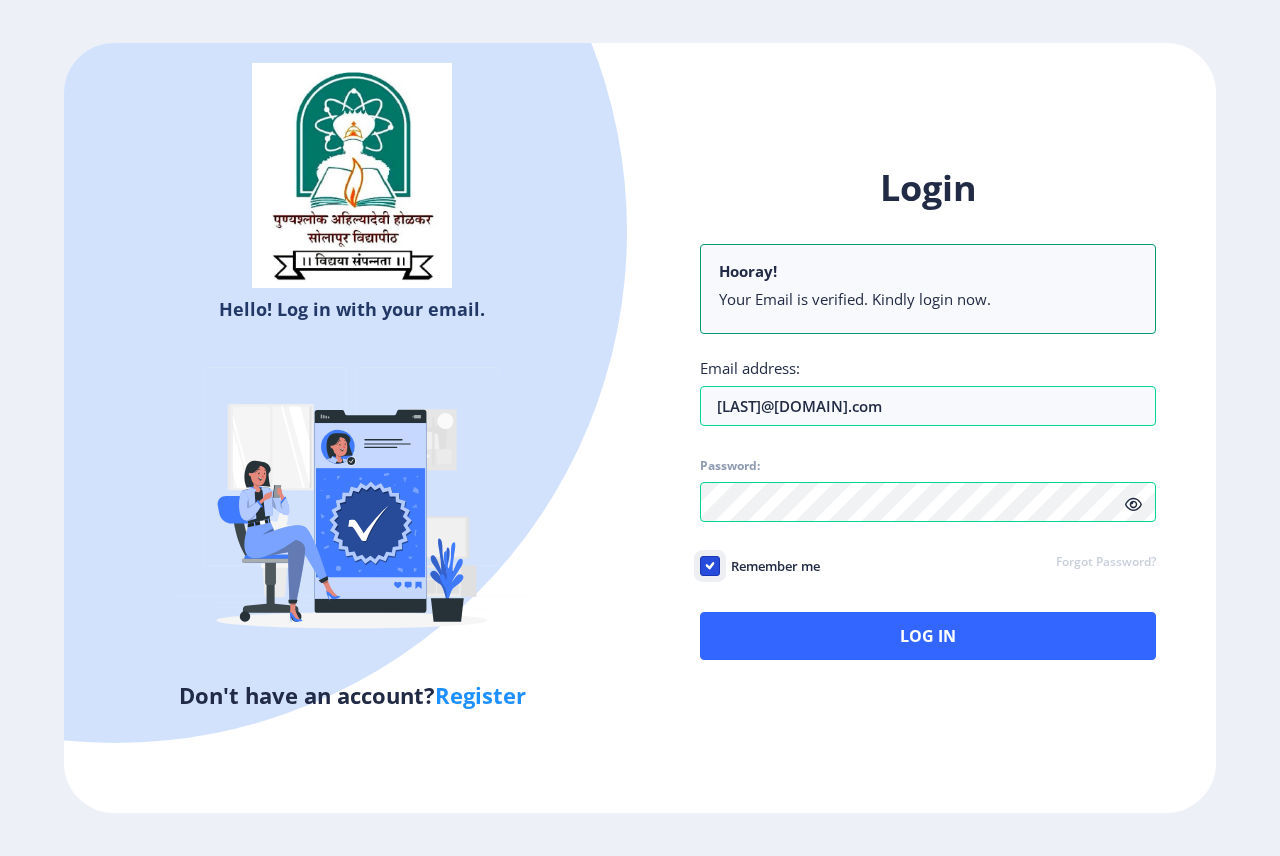 click on "Remember me" at bounding box center [700, 565] 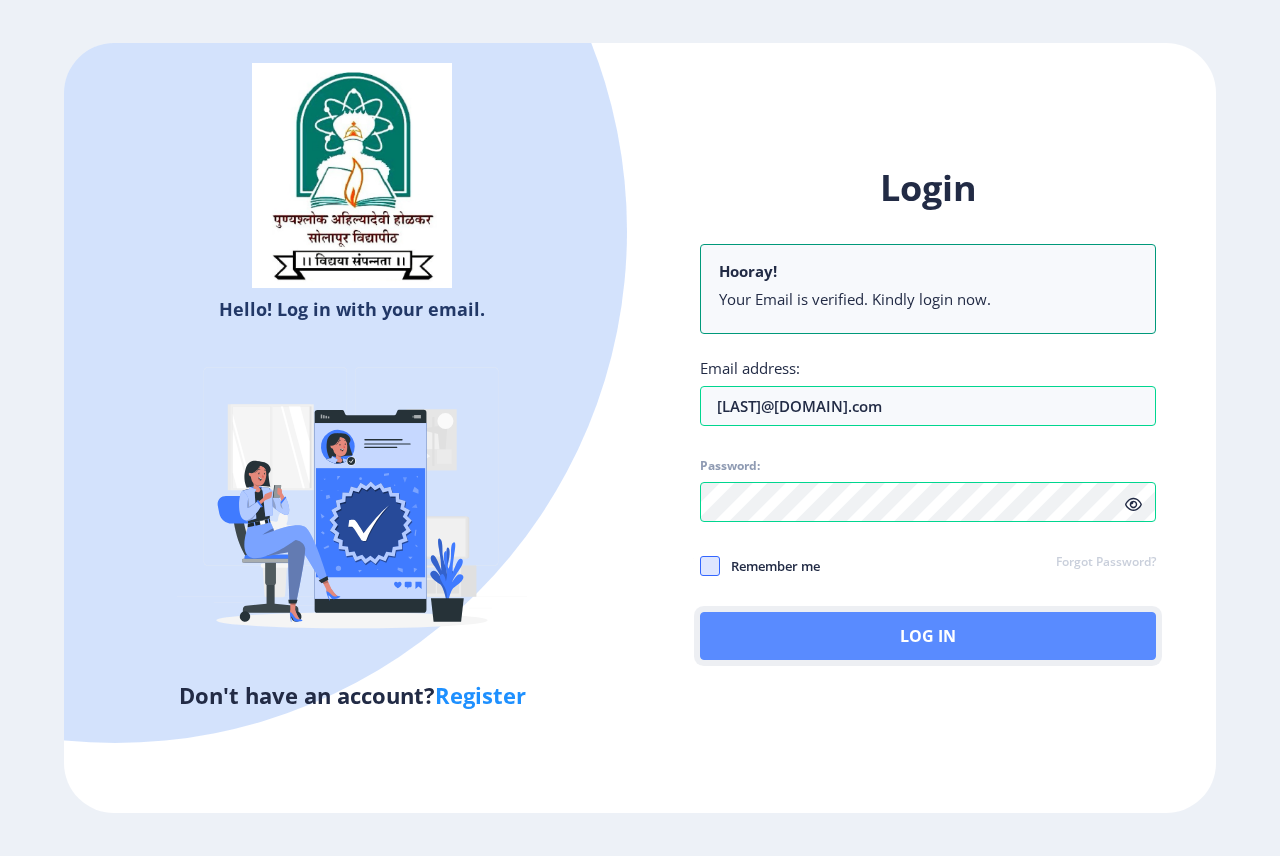 click on "Log In" at bounding box center [928, 636] 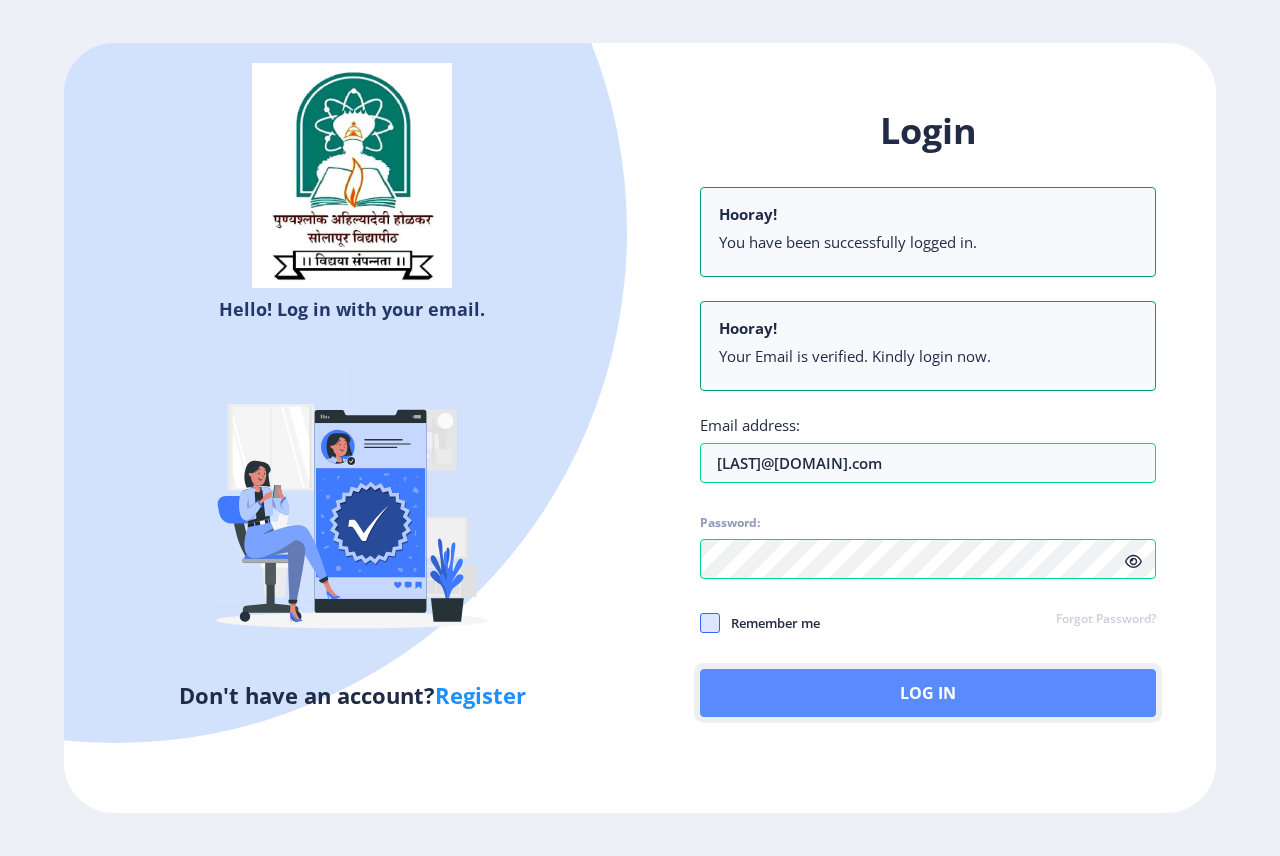 click on "Log In" at bounding box center [928, 693] 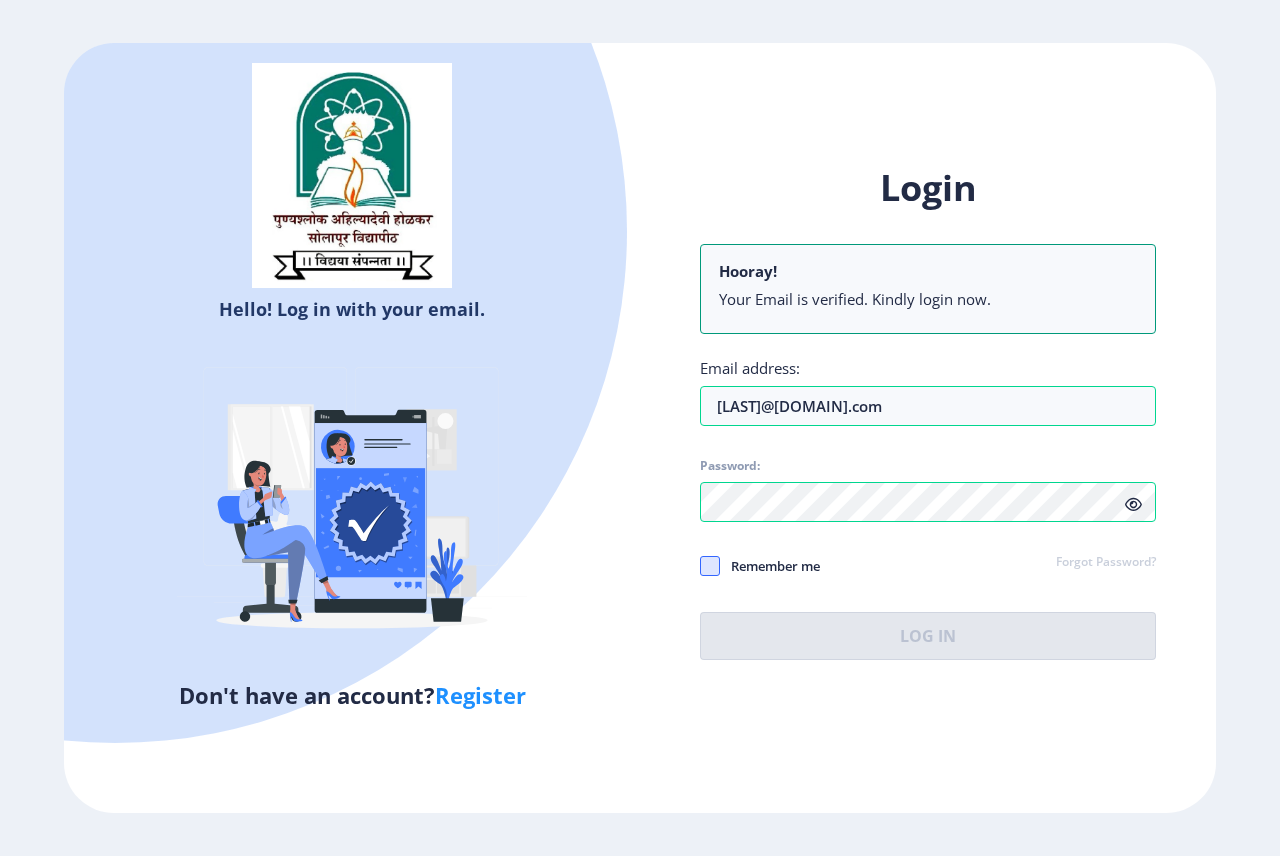 click at bounding box center (710, 566) 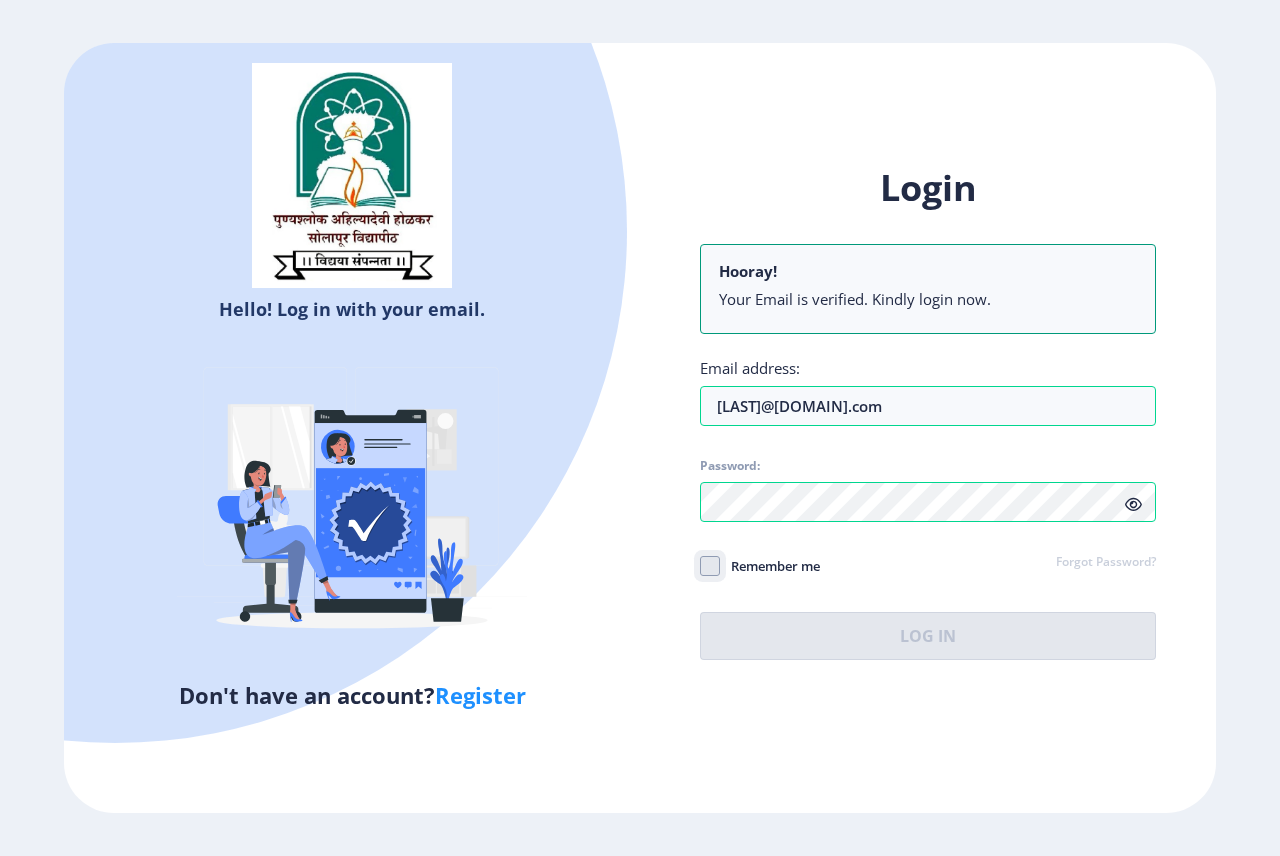 checkbox on "true" 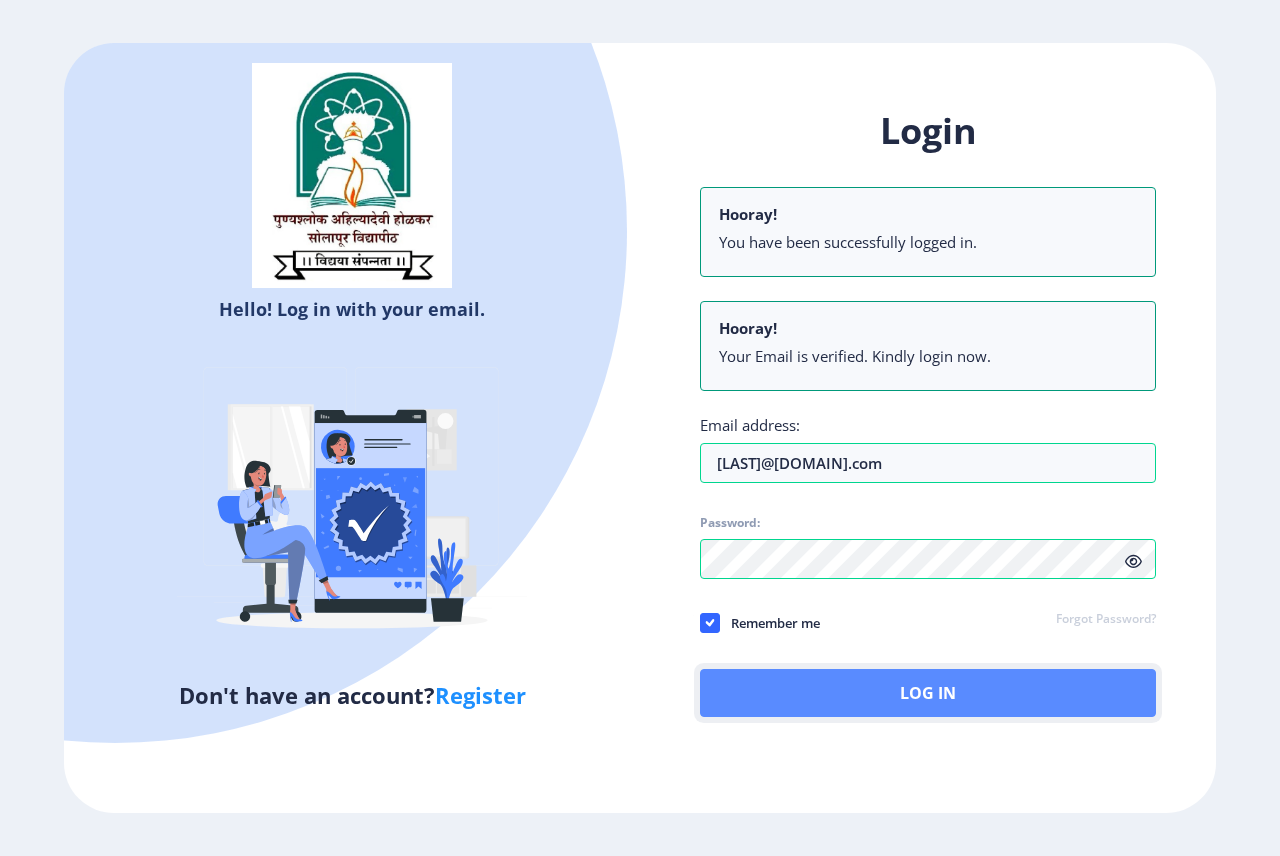 click on "Log In" at bounding box center (928, 693) 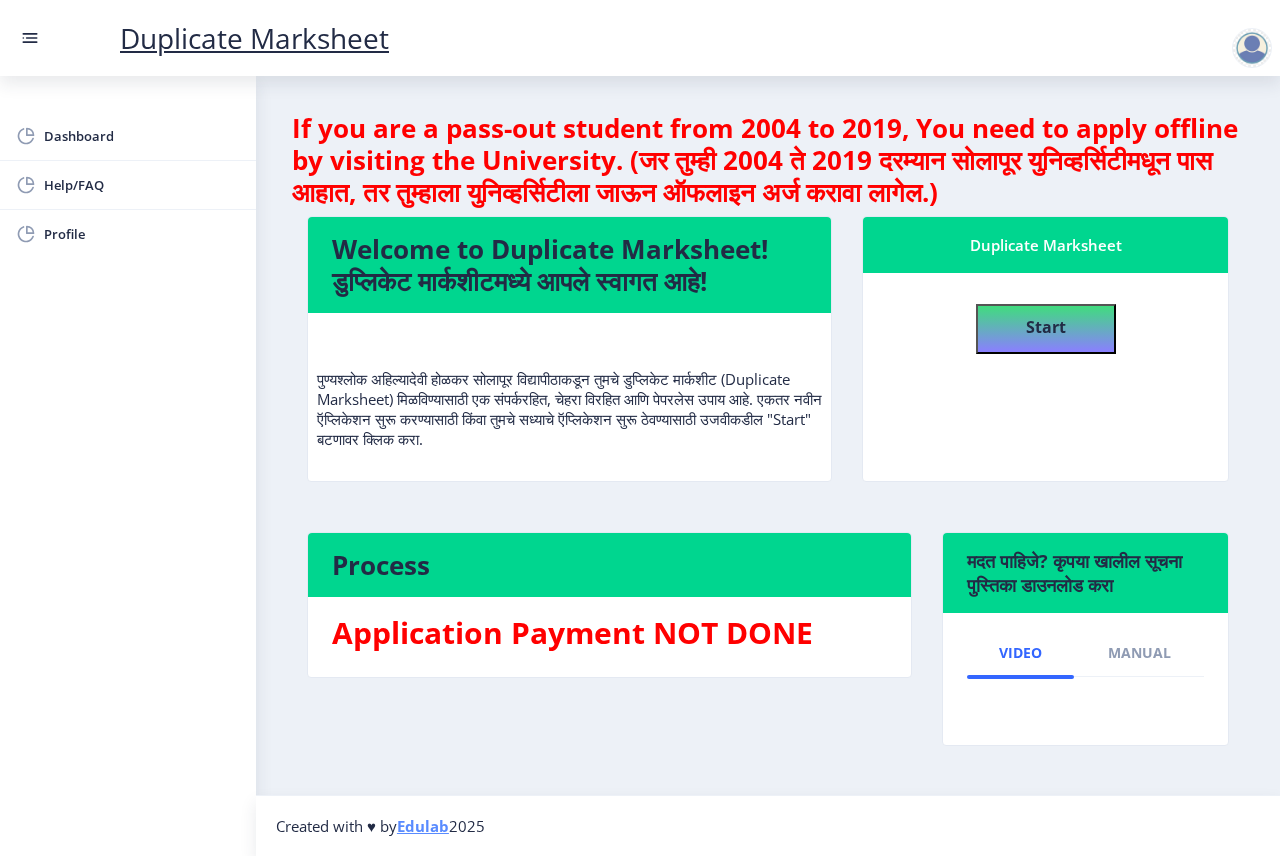 scroll, scrollTop: 120, scrollLeft: 0, axis: vertical 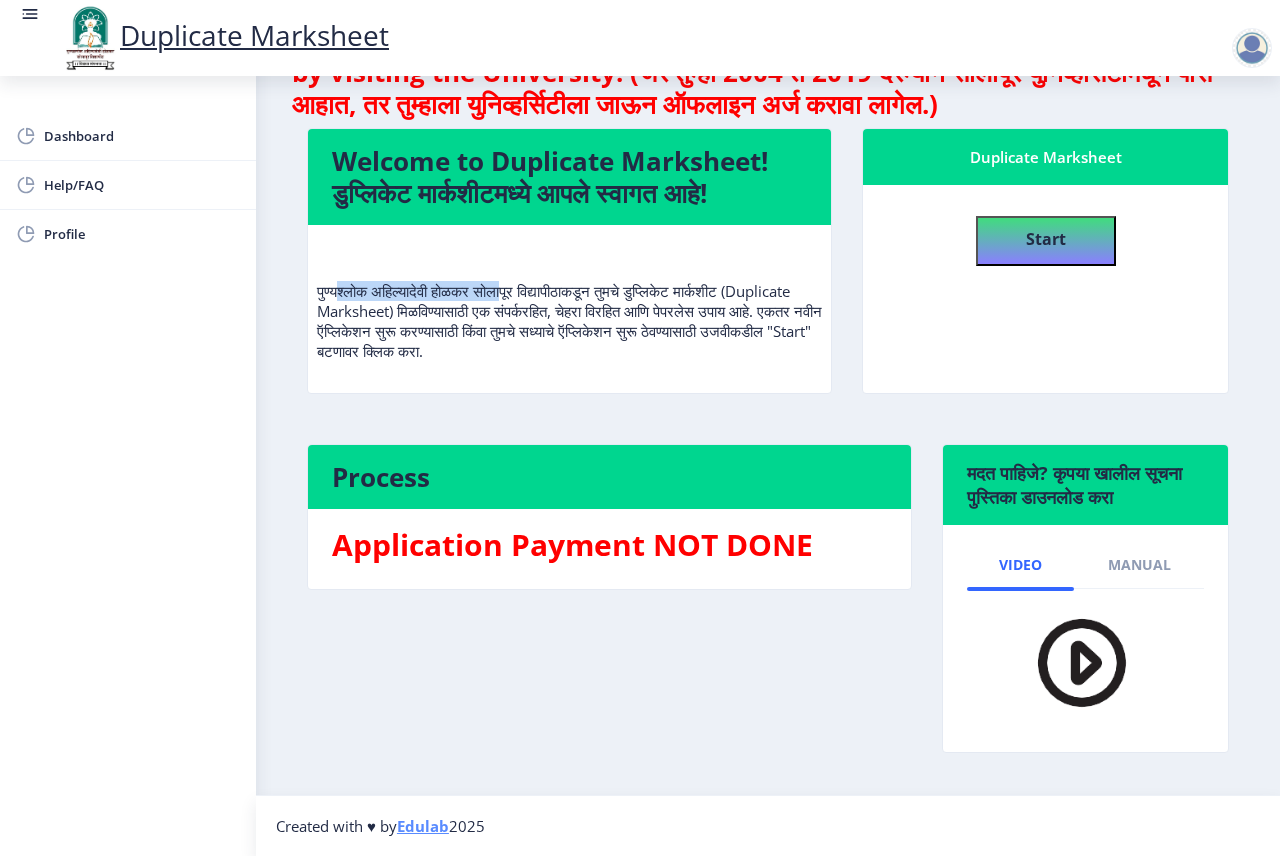 drag, startPoint x: 333, startPoint y: 293, endPoint x: 519, endPoint y: 289, distance: 186.043 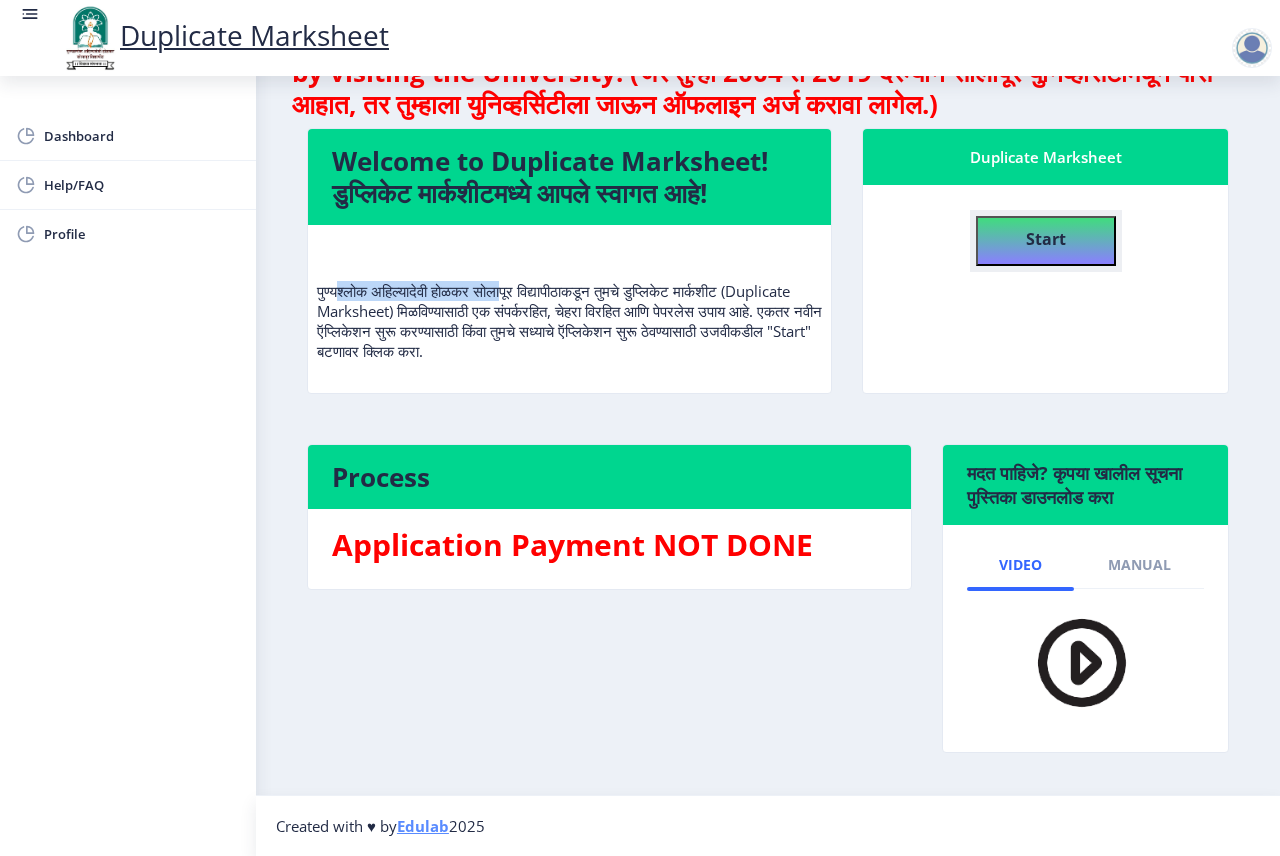 click on "Start" at bounding box center [1046, 239] 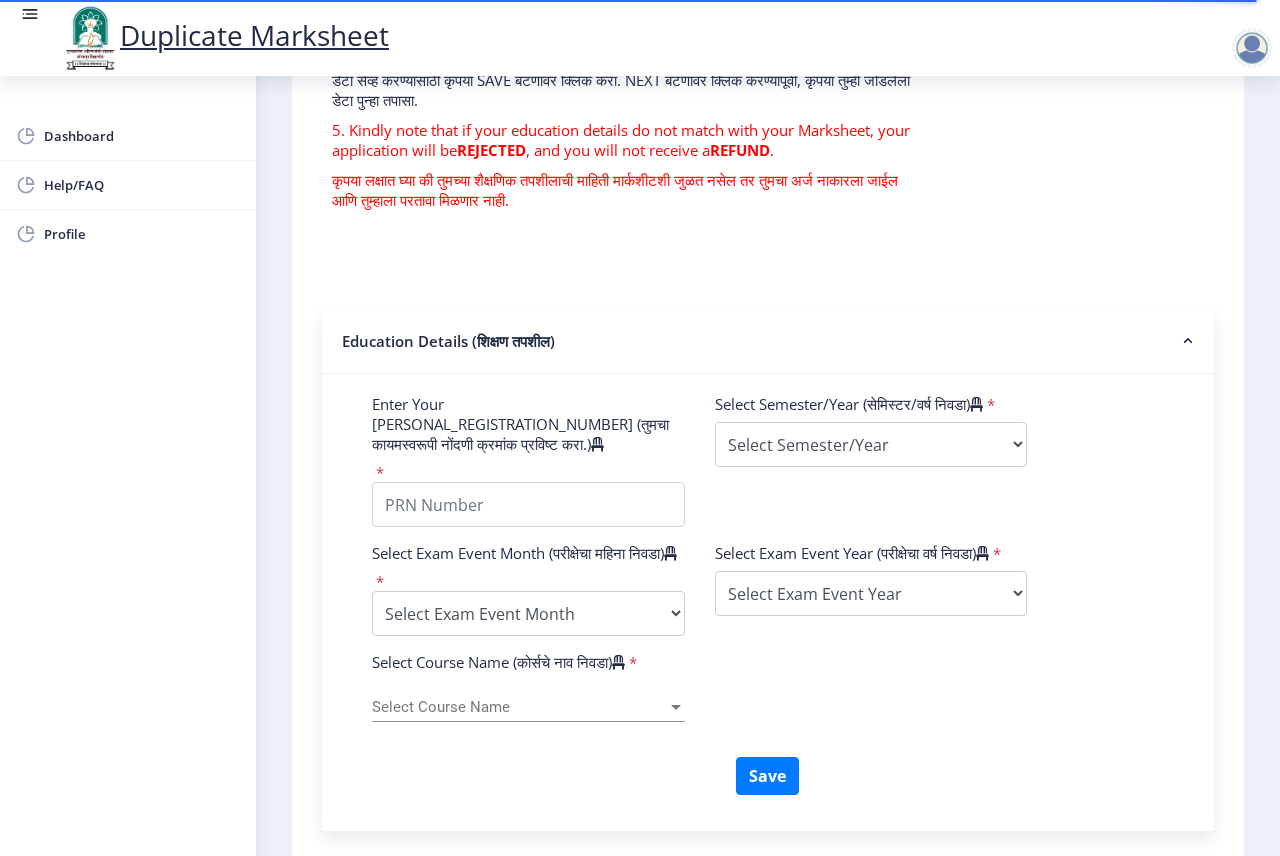 scroll, scrollTop: 500, scrollLeft: 0, axis: vertical 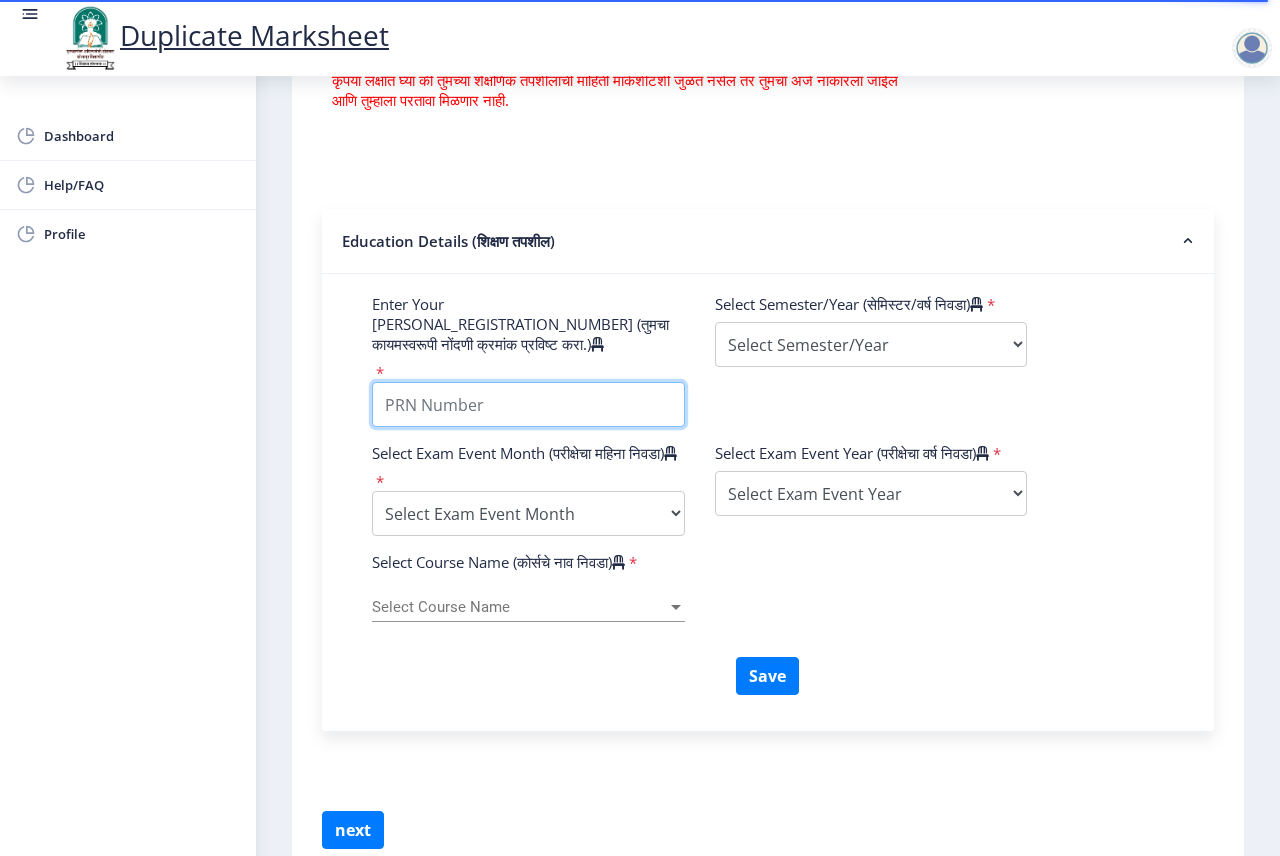 click on "Enter Your [PERSONAL_REGISTRATION_NUMBER] (तुमचा कायमस्वरूपी नोंदणी क्रमांक प्रविष्ट करा.)" at bounding box center (528, 404) 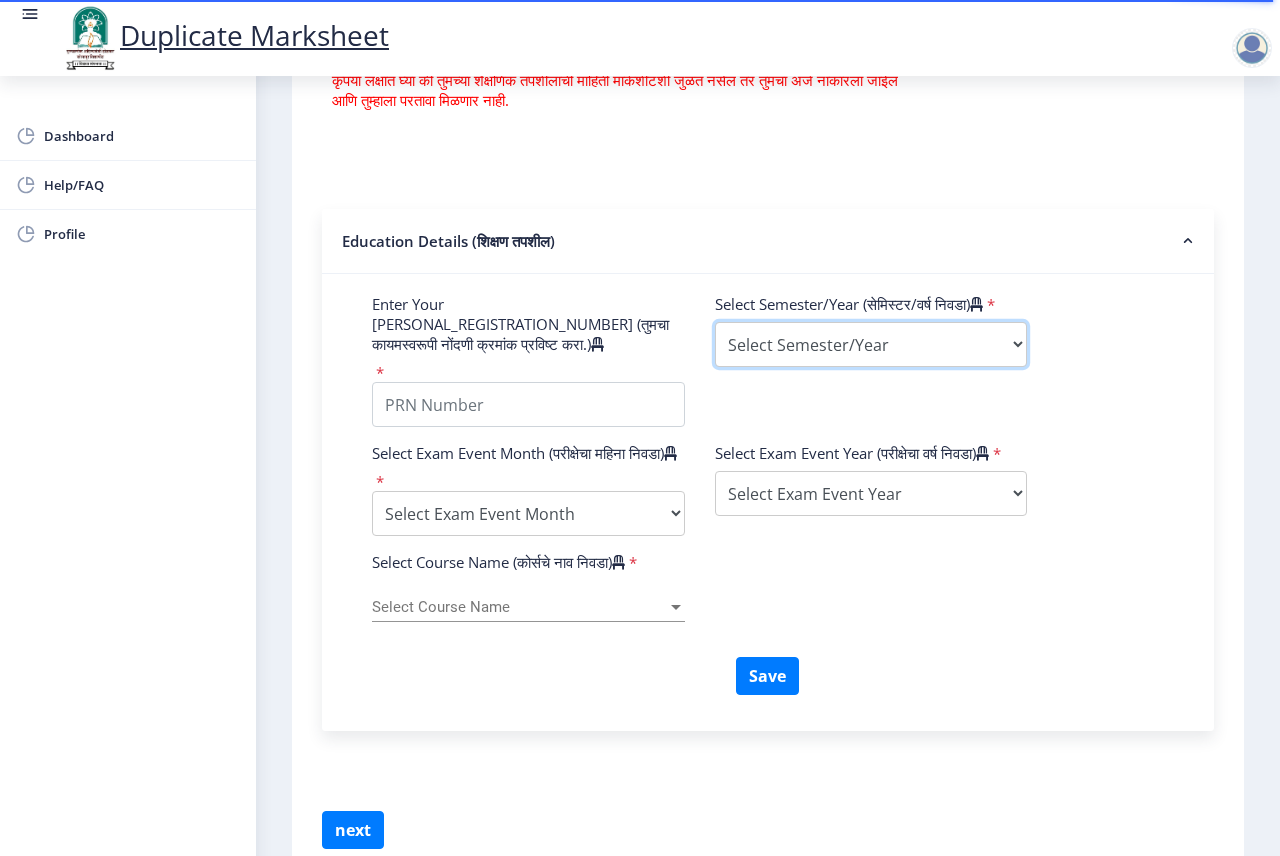 click on "Select Semester/Year Semester I Semester II Semester III Semester IV Semester V Semester VI Semester VII Semester VIII Semester IX Semester X First Year Seccond Year Third Year Fourth Year Fifth Year Sixth Year Seventh Year Eighth Year Nine Year Ten Year" at bounding box center (871, 344) 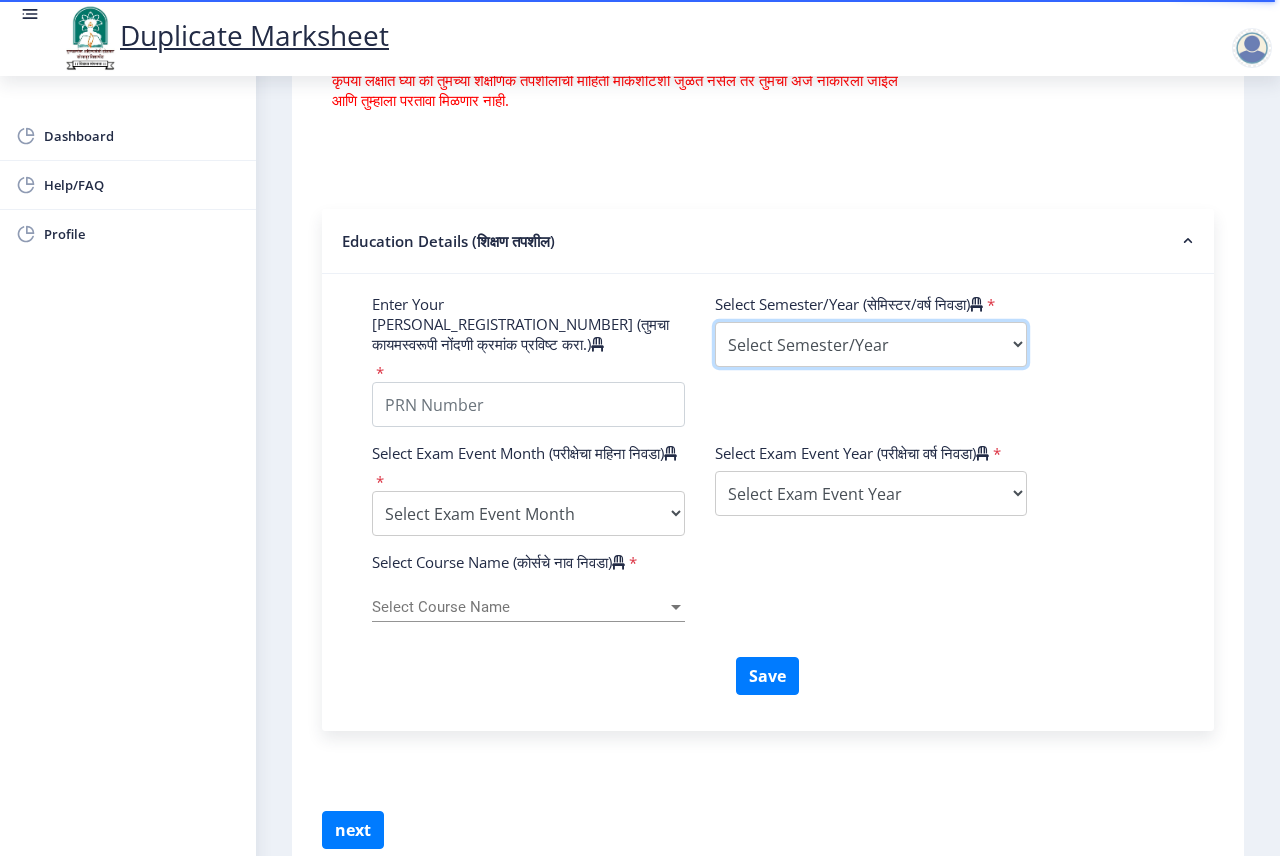 click on "Select Semester/Year Semester I Semester II Semester III Semester IV Semester V Semester VI Semester VII Semester VIII Semester IX Semester X First Year Seccond Year Third Year Fourth Year Fifth Year Sixth Year Seventh Year Eighth Year Nine Year Ten Year" at bounding box center (871, 344) 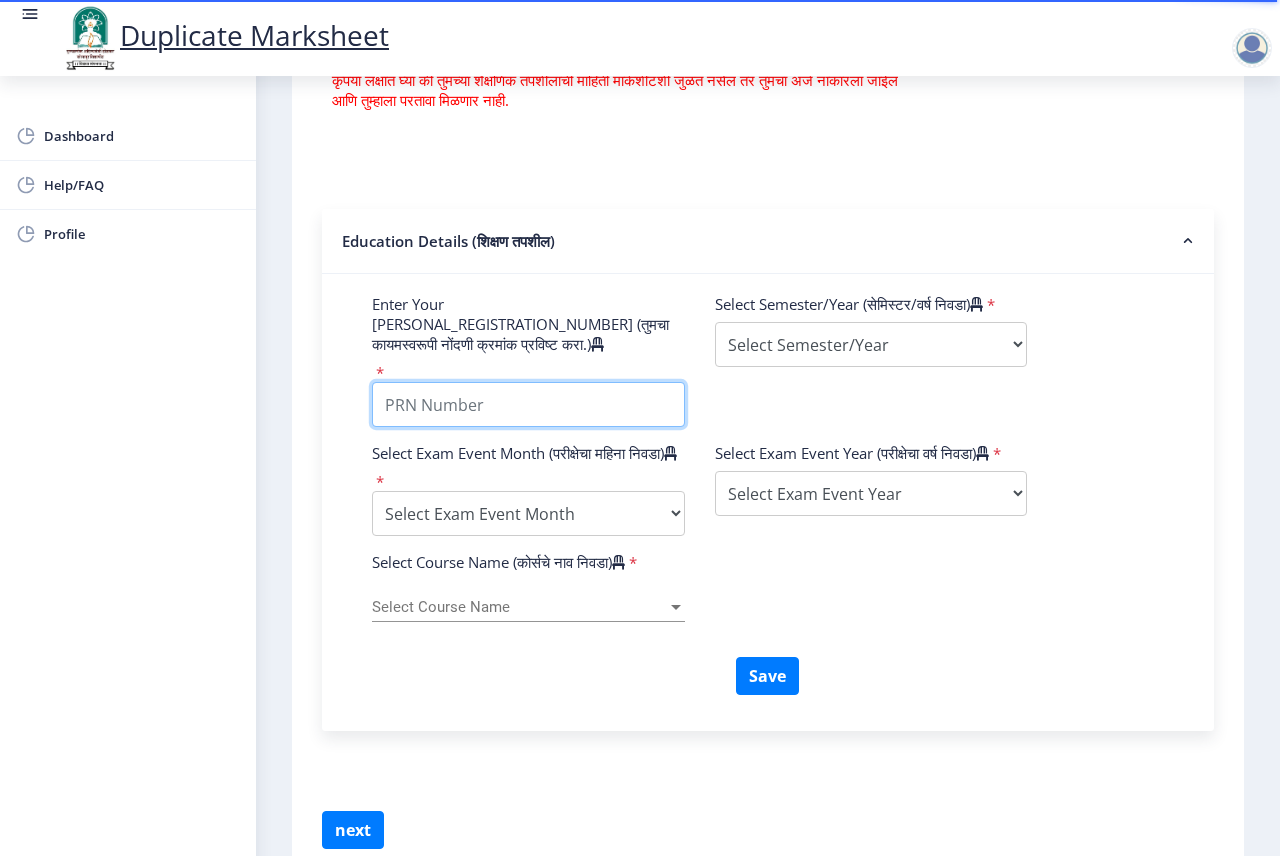 click on "Enter Your [PERSONAL_REGISTRATION_NUMBER] (तुमचा कायमस्वरूपी नोंदणी क्रमांक प्रविष्ट करा.)" at bounding box center (528, 404) 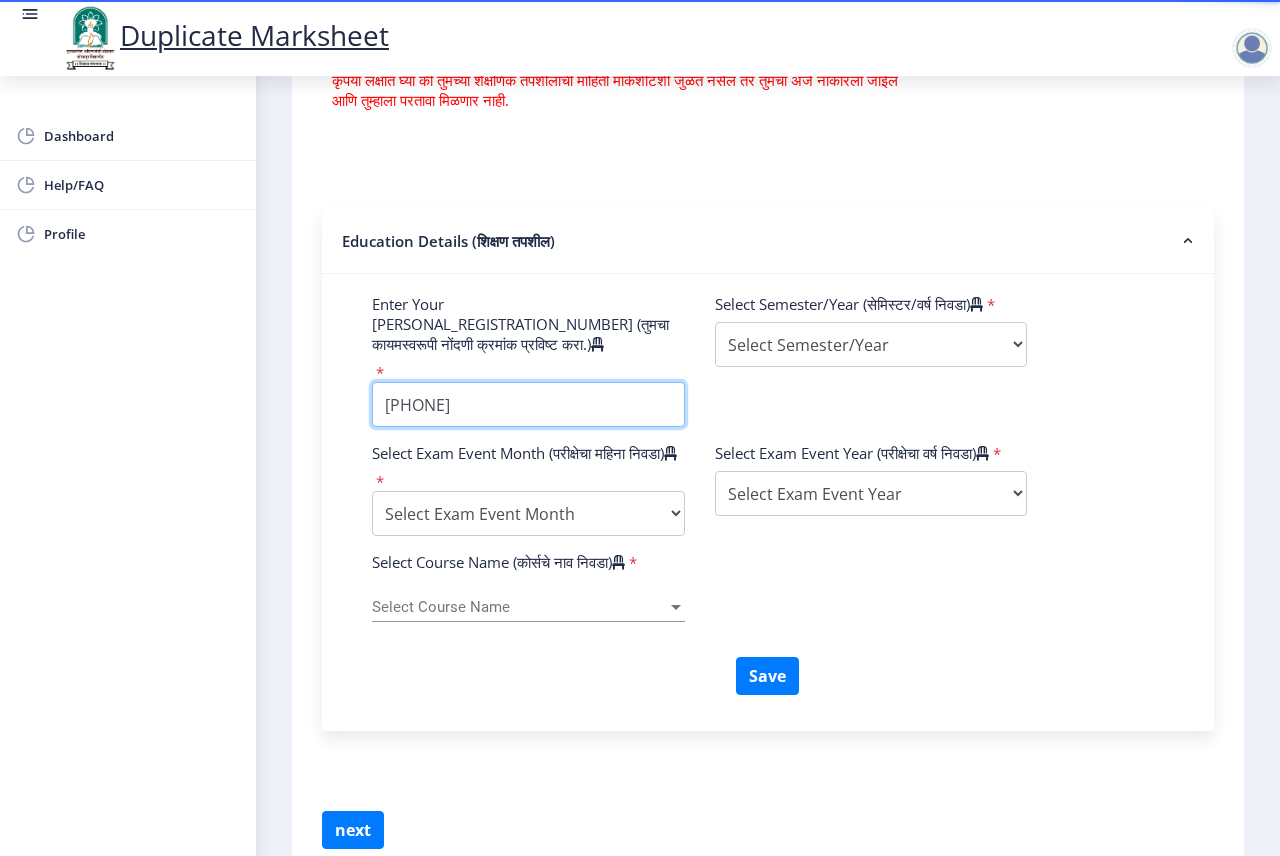 type on "[PHONE]" 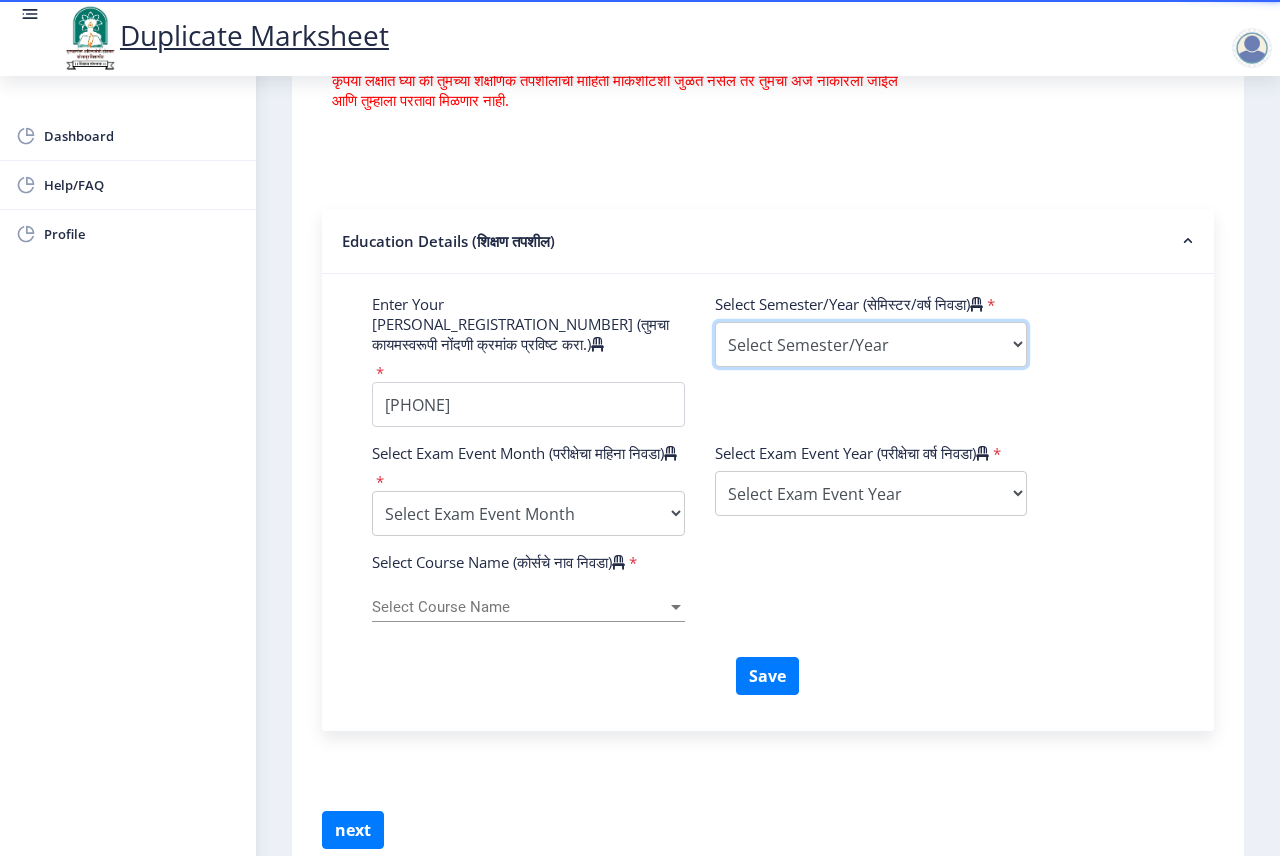 click on "Select Semester/Year Semester I Semester II Semester III Semester IV Semester V Semester VI Semester VII Semester VIII Semester IX Semester X First Year Seccond Year Third Year Fourth Year Fifth Year Sixth Year Seventh Year Eighth Year Nine Year Ten Year" at bounding box center (871, 344) 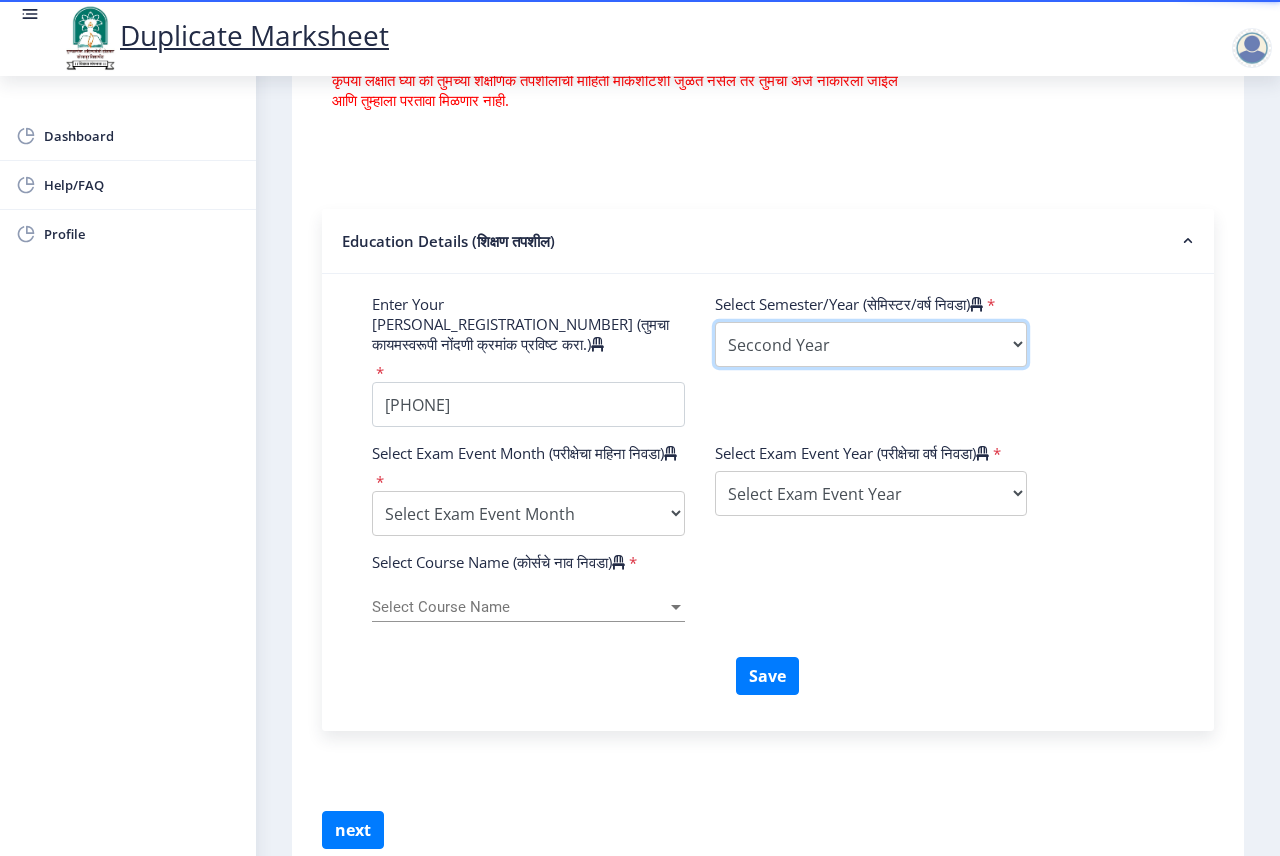 click on "Select Semester/Year Semester I Semester II Semester III Semester IV Semester V Semester VI Semester VII Semester VIII Semester IX Semester X First Year Seccond Year Third Year Fourth Year Fifth Year Sixth Year Seventh Year Eighth Year Nine Year Ten Year" at bounding box center [871, 344] 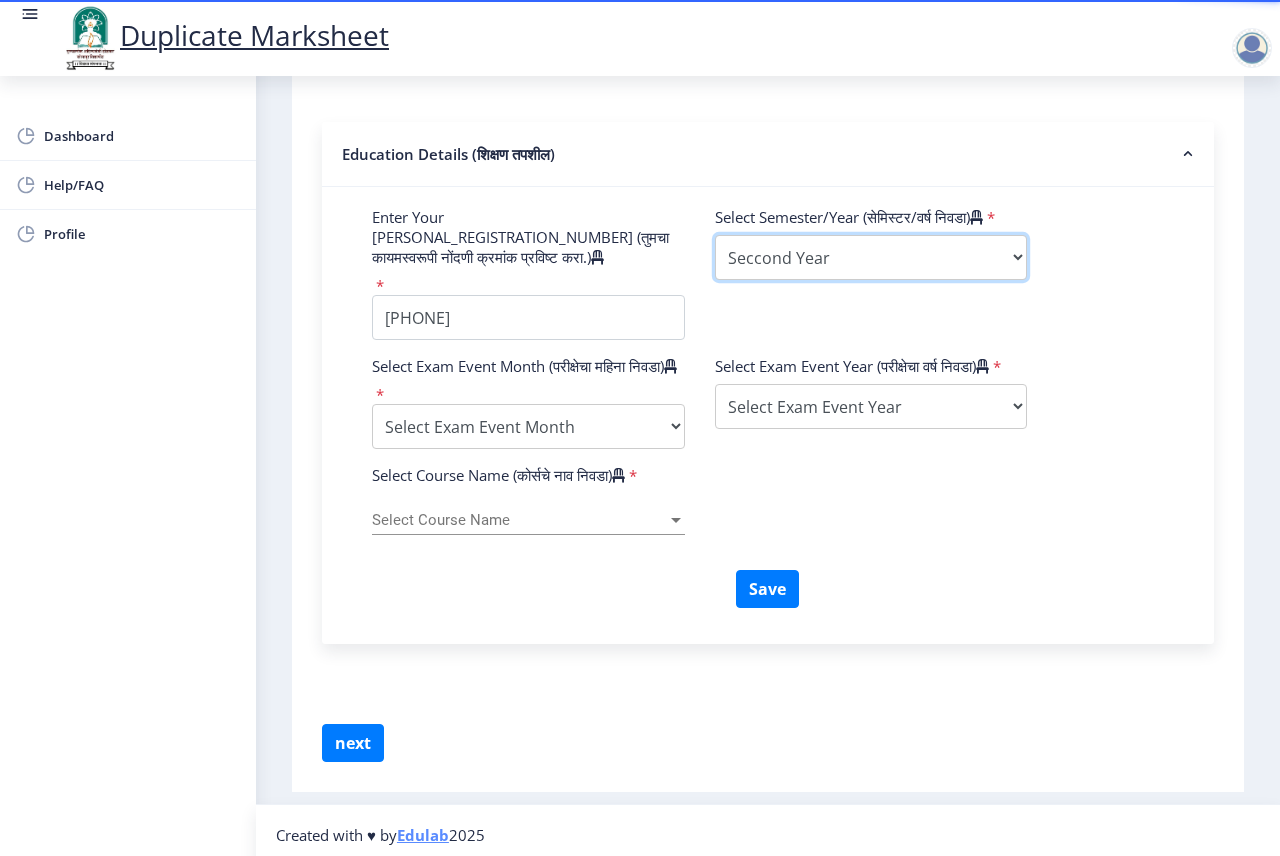 scroll, scrollTop: 600, scrollLeft: 0, axis: vertical 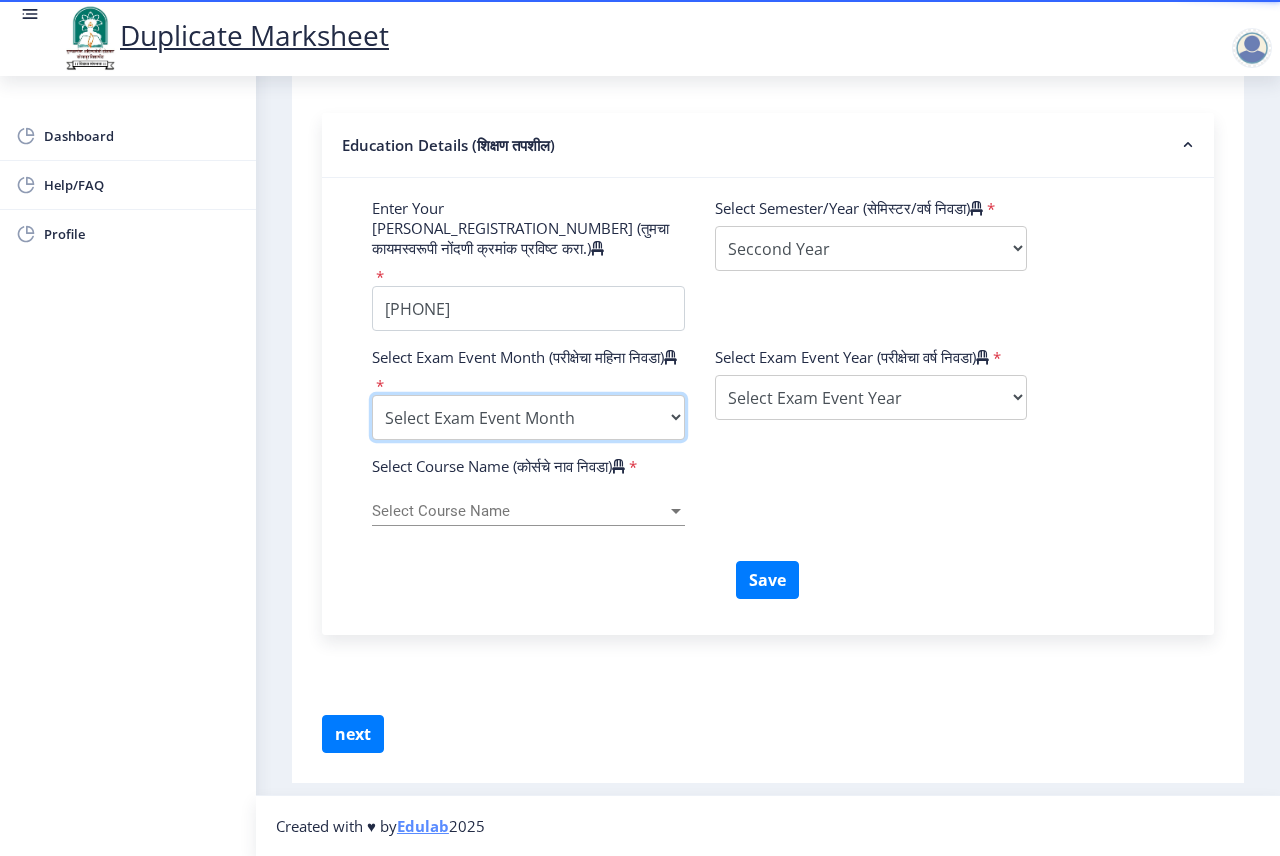 click on "Select Exam Event Month October March" at bounding box center (528, 417) 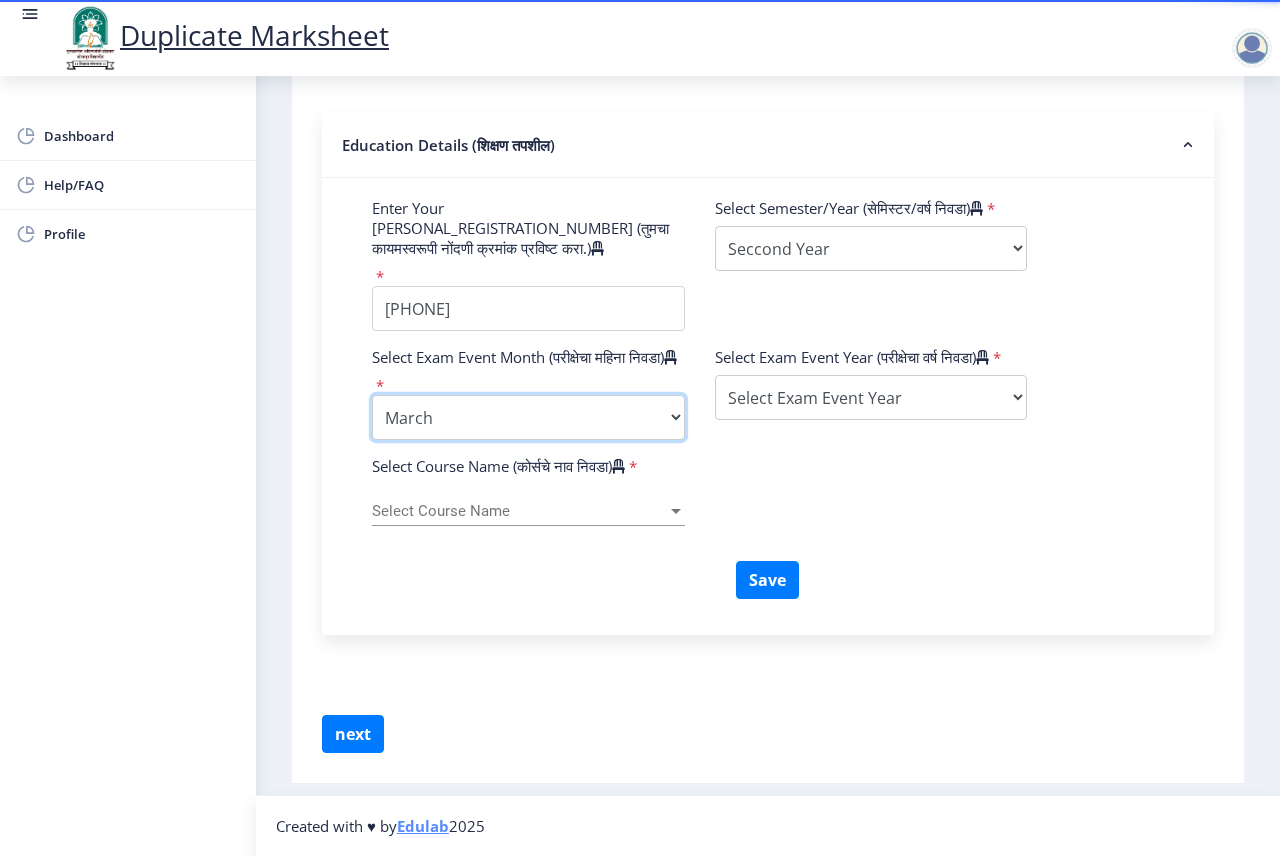click on "Select Exam Event Month October March" at bounding box center (528, 417) 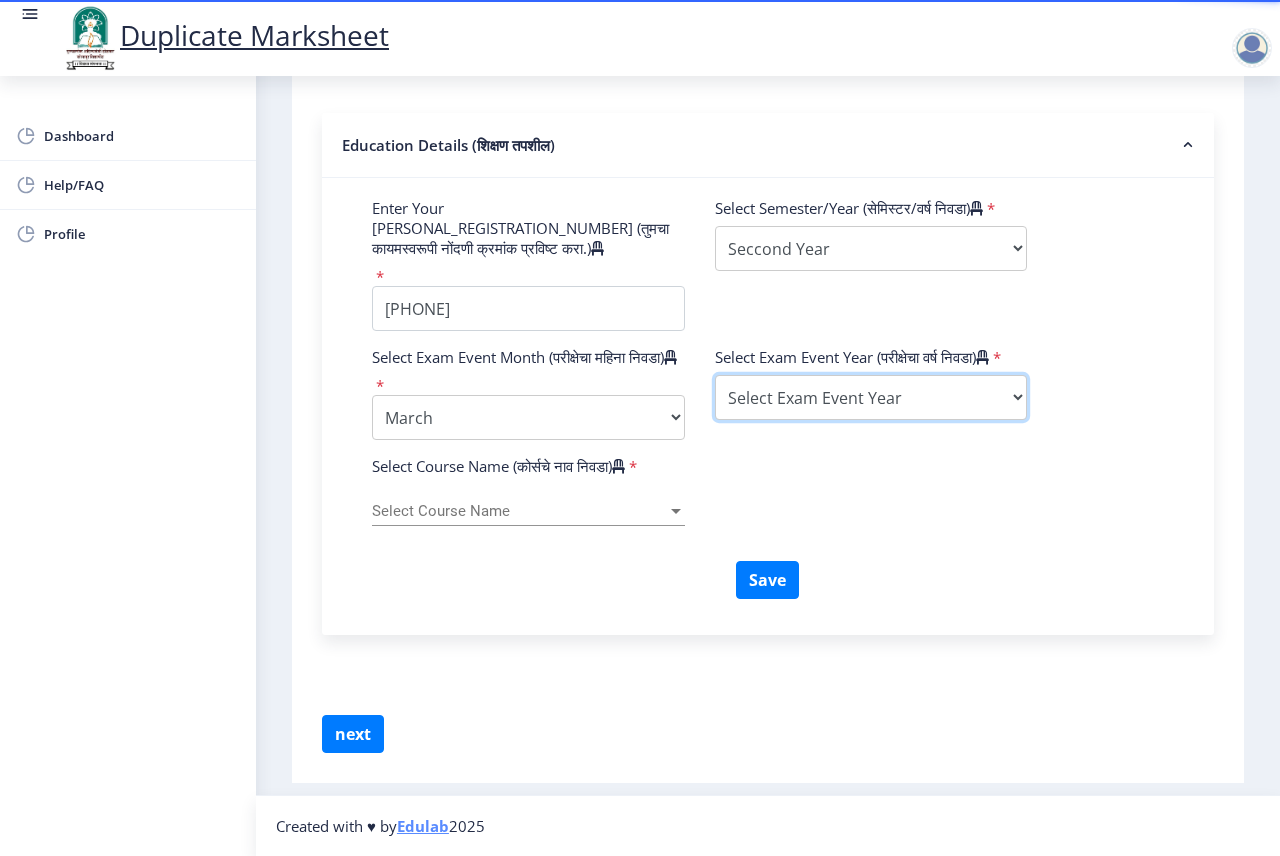 click on "Select Exam Event Year  2025   2024   2023   2022   2021   2020   2019   2018   2017   2016   2015   2014   2013   2012   2011   2010   2009   2008   2007   2006   2005   2004   2003   2002   2001   2000   1999   1998   1997   1996   1995   1994   1993   1992   1991   1990   1989   1988   1987   1986   1985   1984   1983   1982   1981   1980   1979   1978   1977   1976" at bounding box center [871, 397] 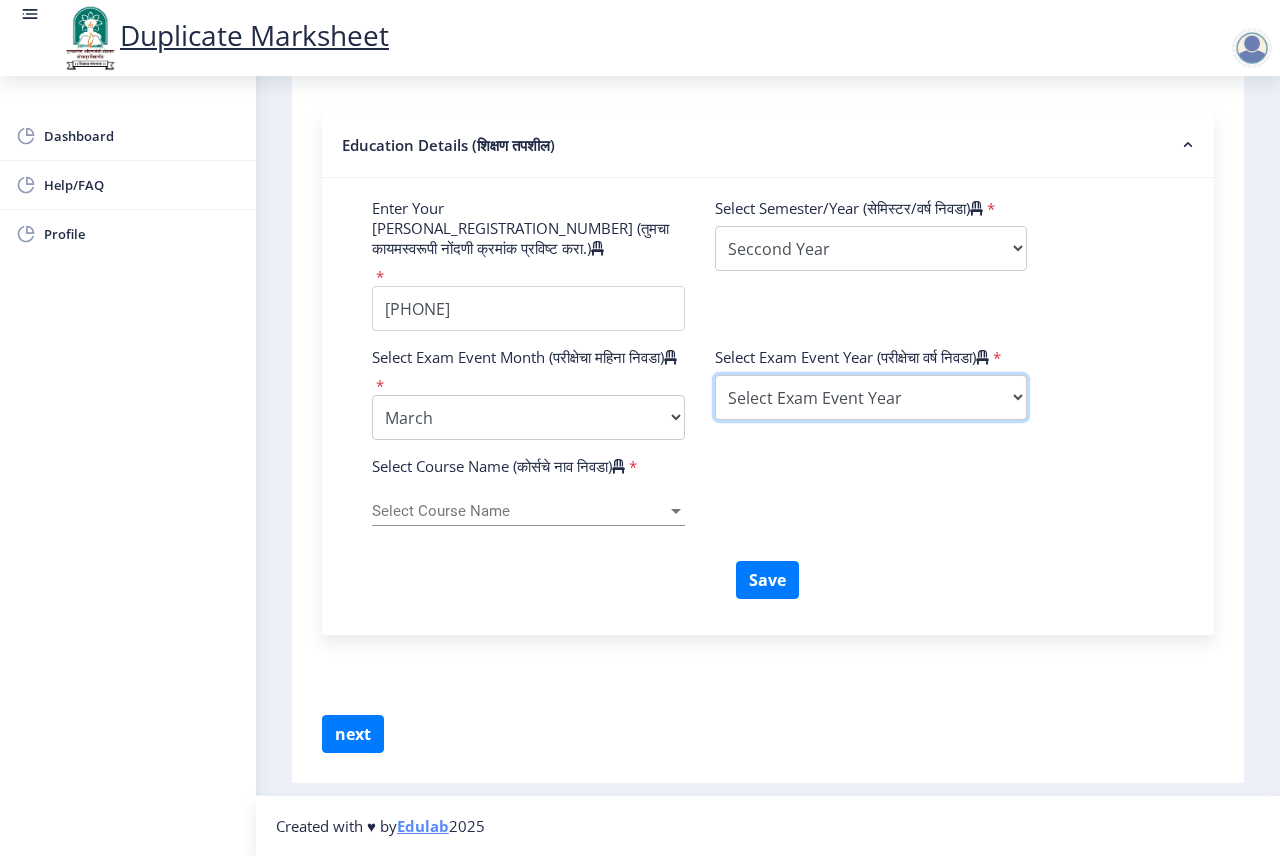 select on "2008" 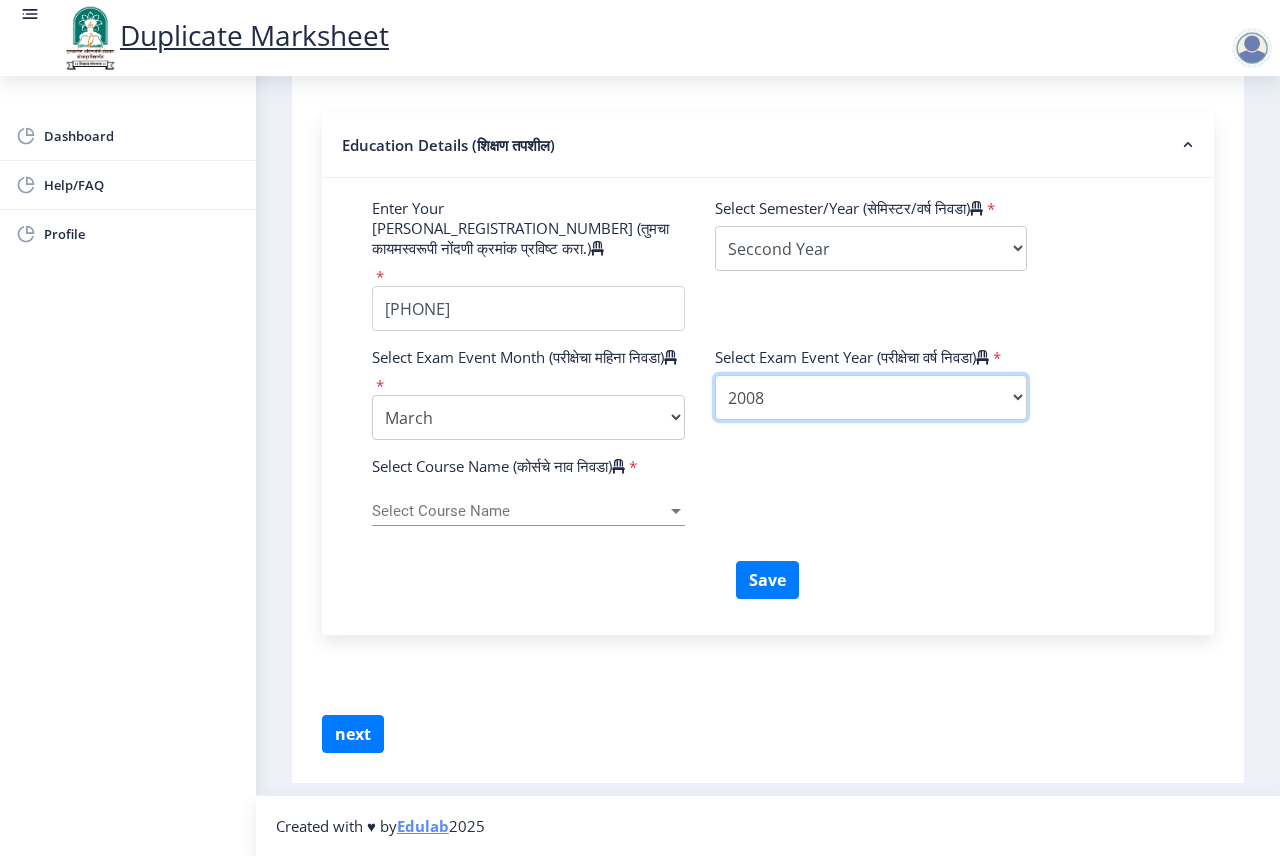 click on "Select Exam Event Year  2025   2024   2023   2022   2021   2020   2019   2018   2017   2016   2015   2014   2013   2012   2011   2010   2009   2008   2007   2006   2005   2004   2003   2002   2001   2000   1999   1998   1997   1996   1995   1994   1993   1992   1991   1990   1989   1988   1987   1986   1985   1984   1983   1982   1981   1980   1979   1978   1977   1976" at bounding box center (871, 397) 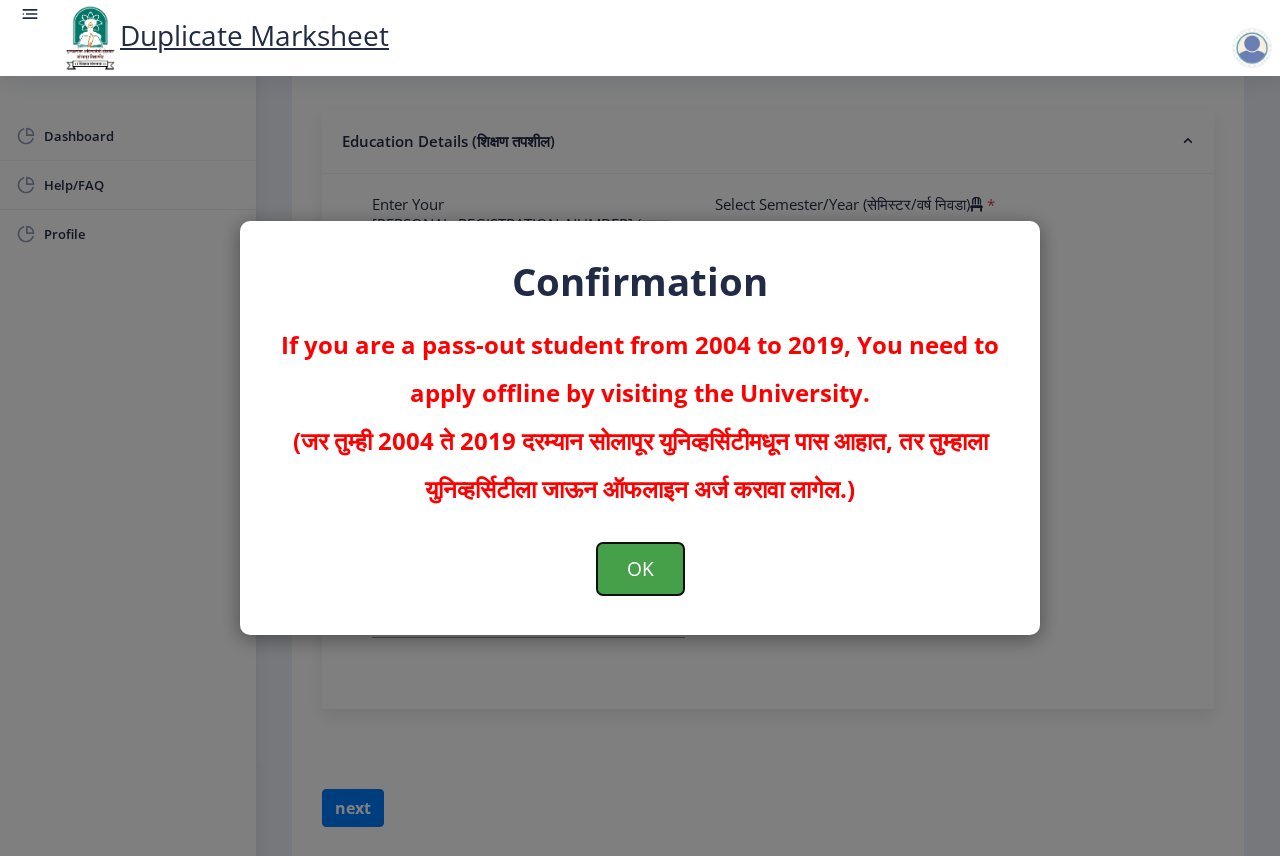 click on "OK" at bounding box center [640, 569] 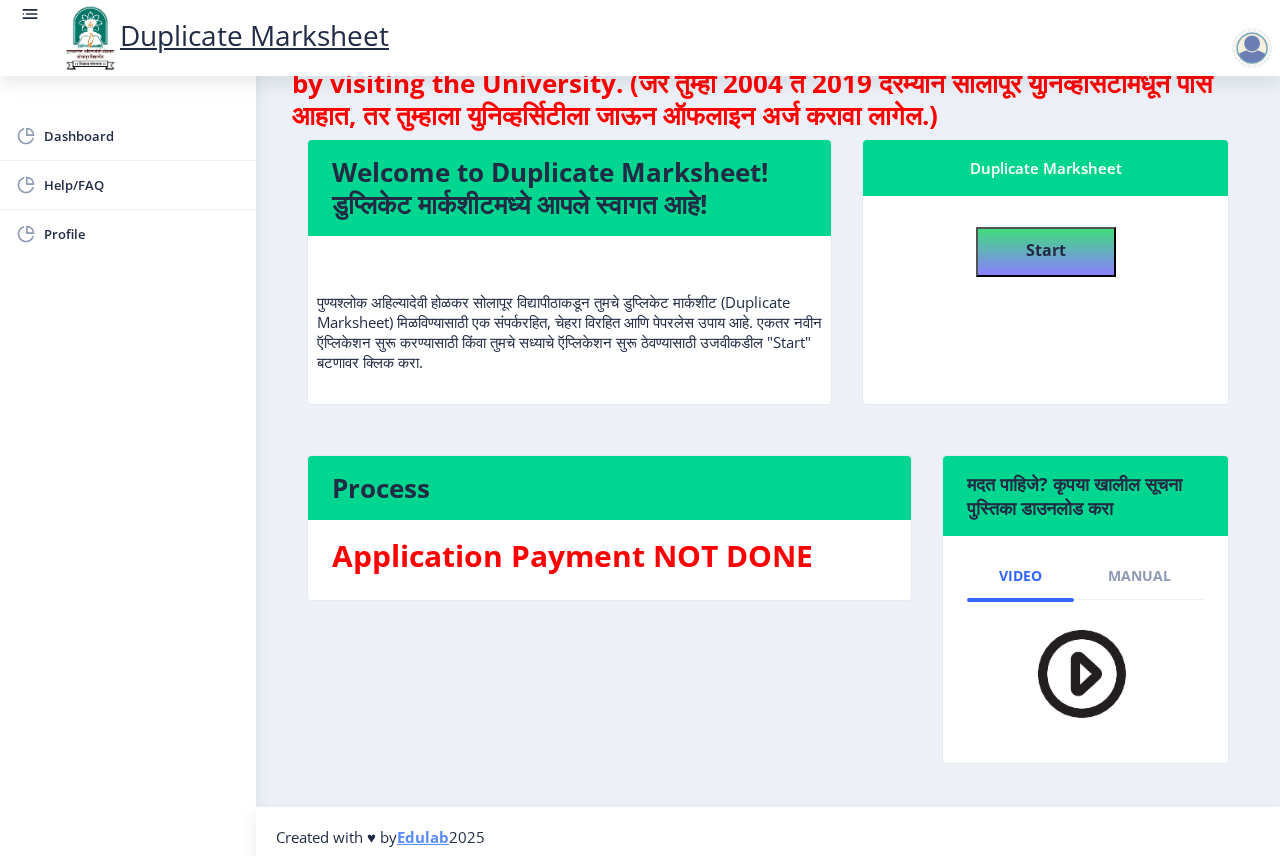 scroll, scrollTop: 120, scrollLeft: 0, axis: vertical 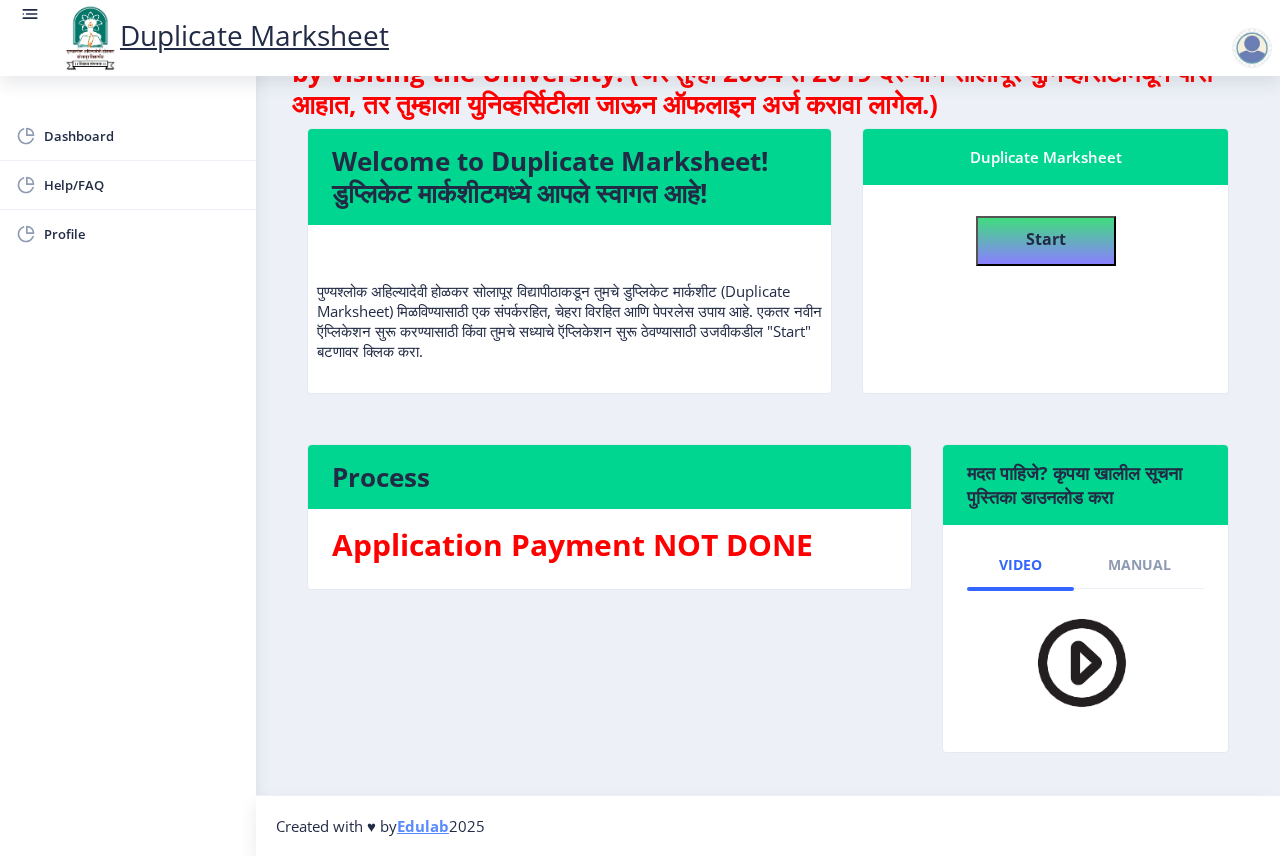 click on "Application Payment NOT DONE" at bounding box center (609, 545) 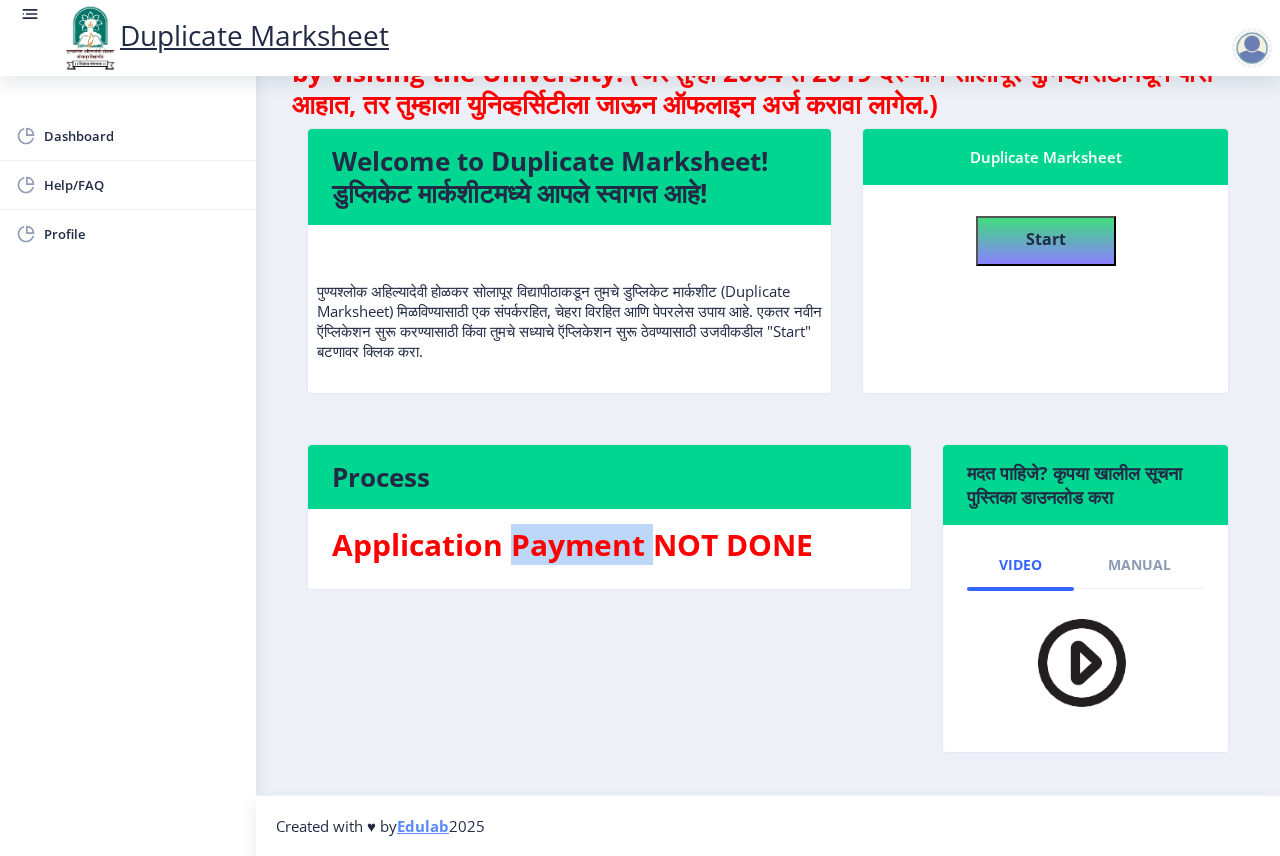 click on "Application Payment NOT DONE" at bounding box center [609, 545] 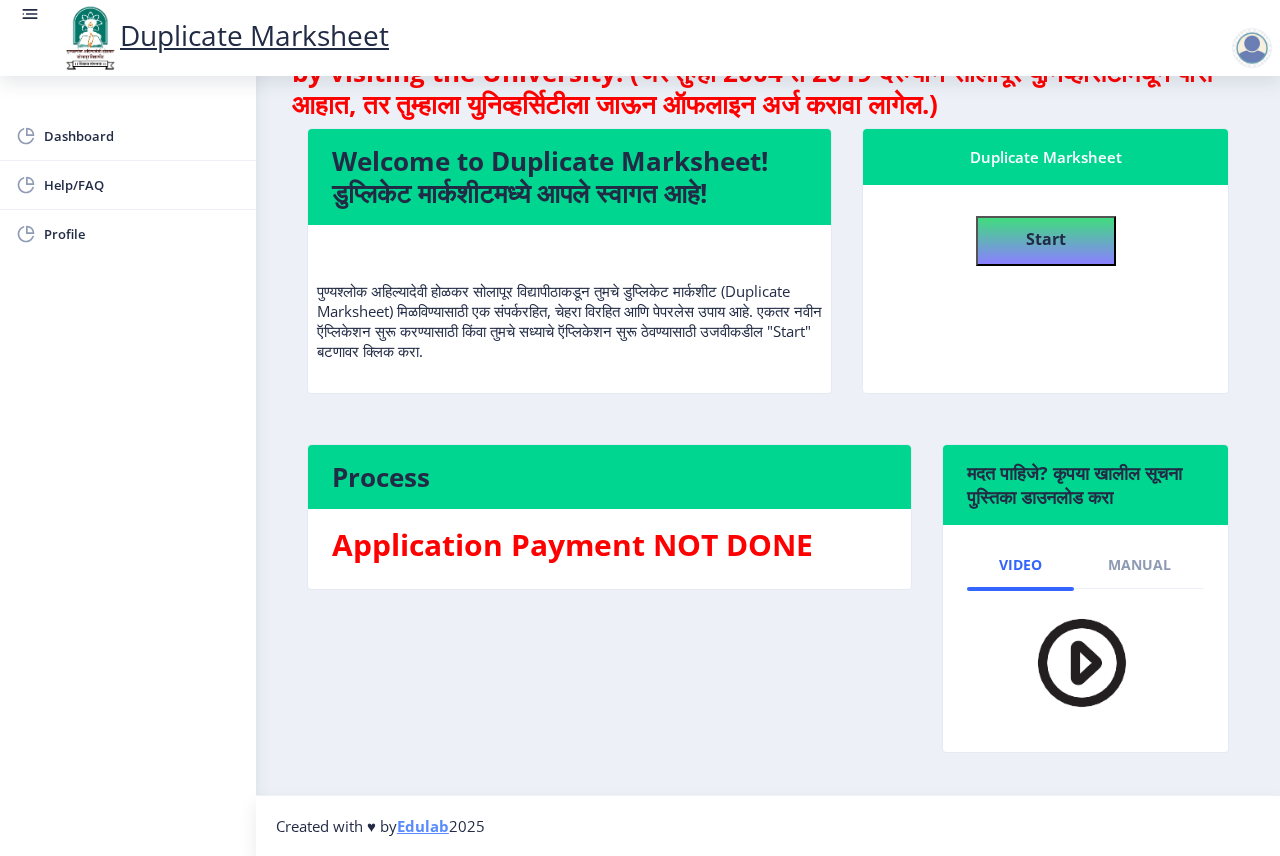 scroll, scrollTop: 120, scrollLeft: 0, axis: vertical 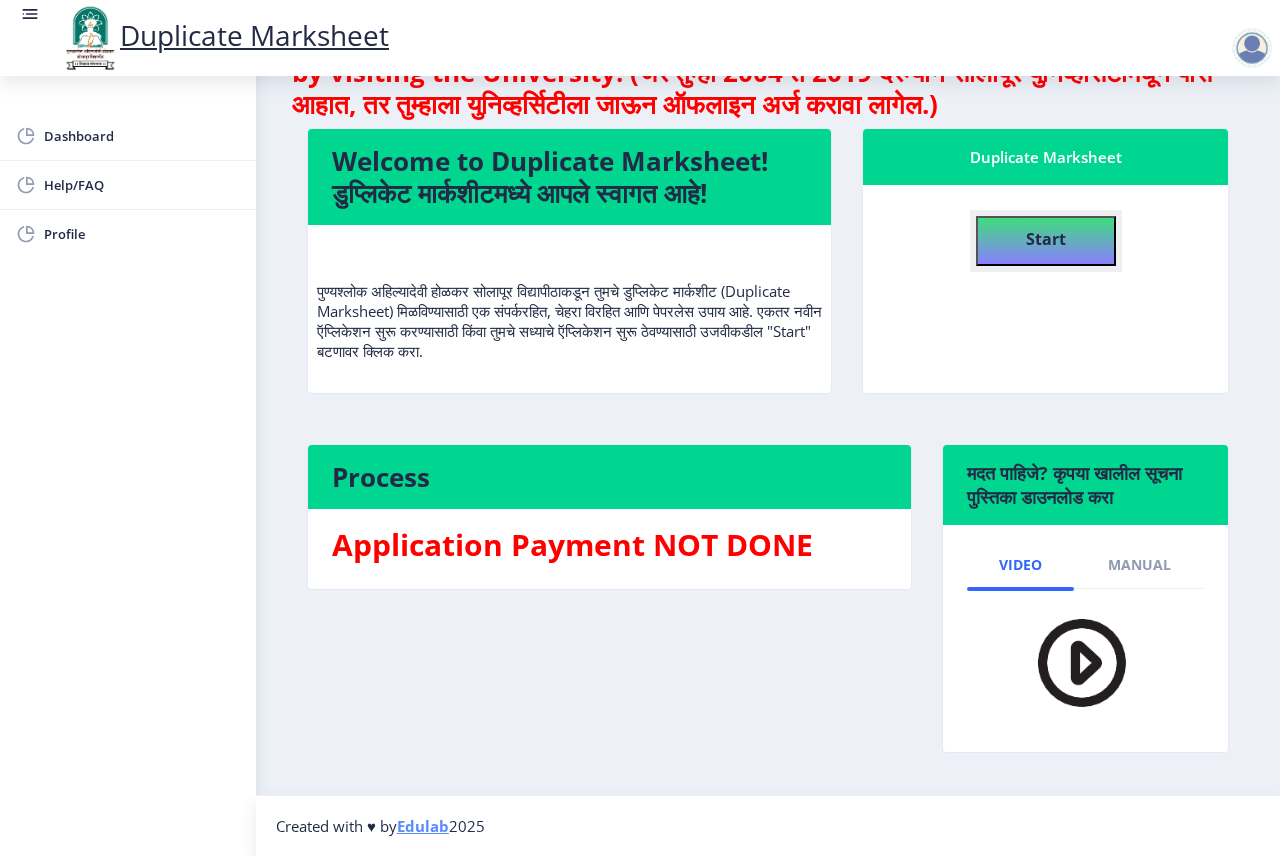 click on "Start" at bounding box center (1046, 241) 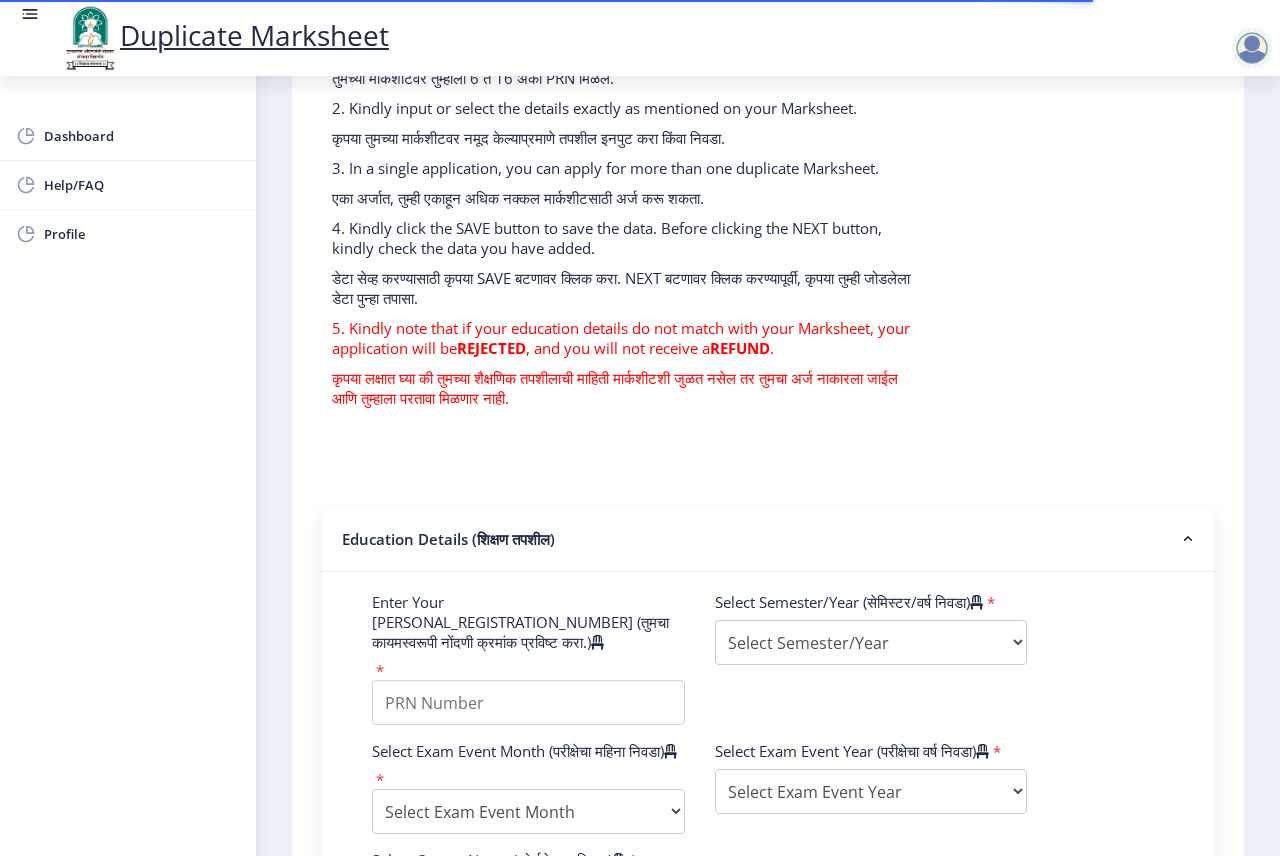 scroll, scrollTop: 200, scrollLeft: 0, axis: vertical 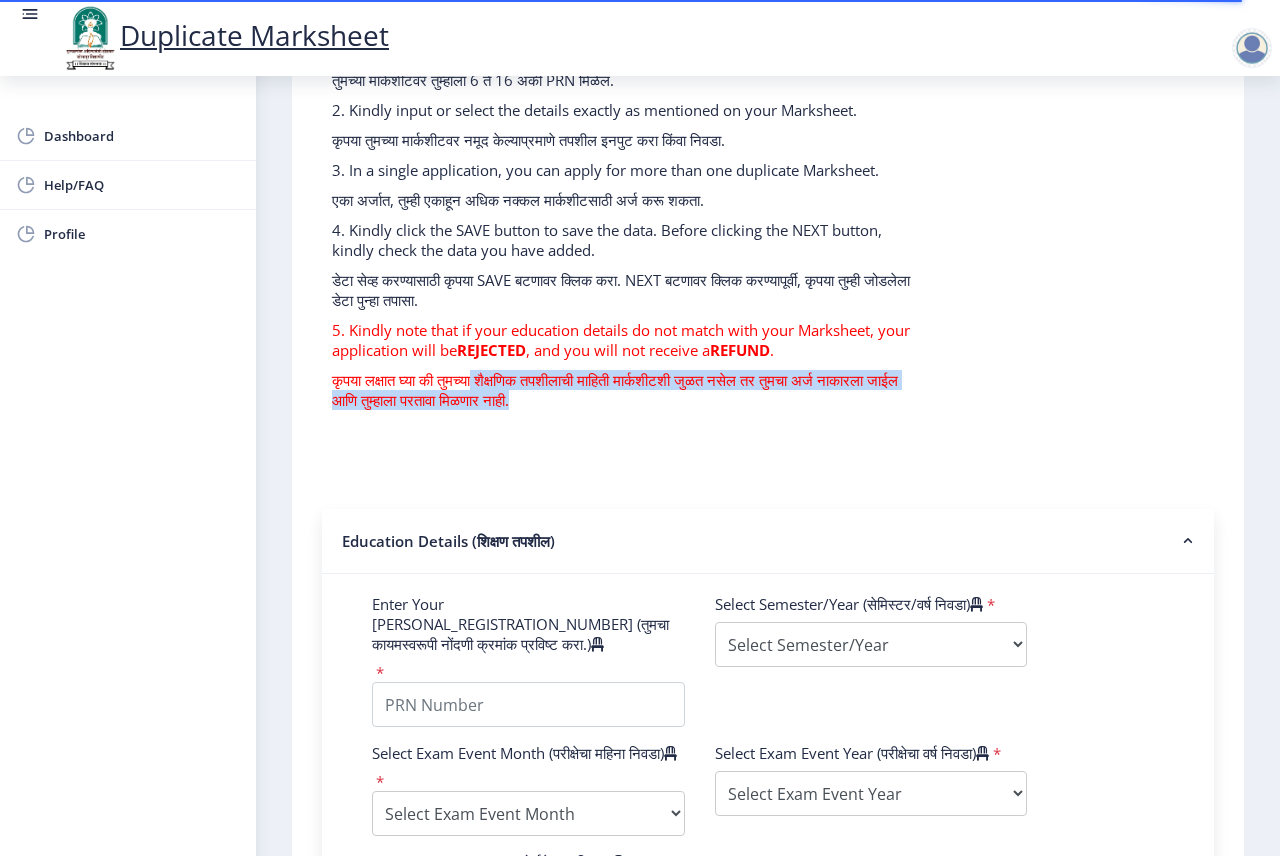 drag, startPoint x: 495, startPoint y: 381, endPoint x: 642, endPoint y: 404, distance: 148.78844 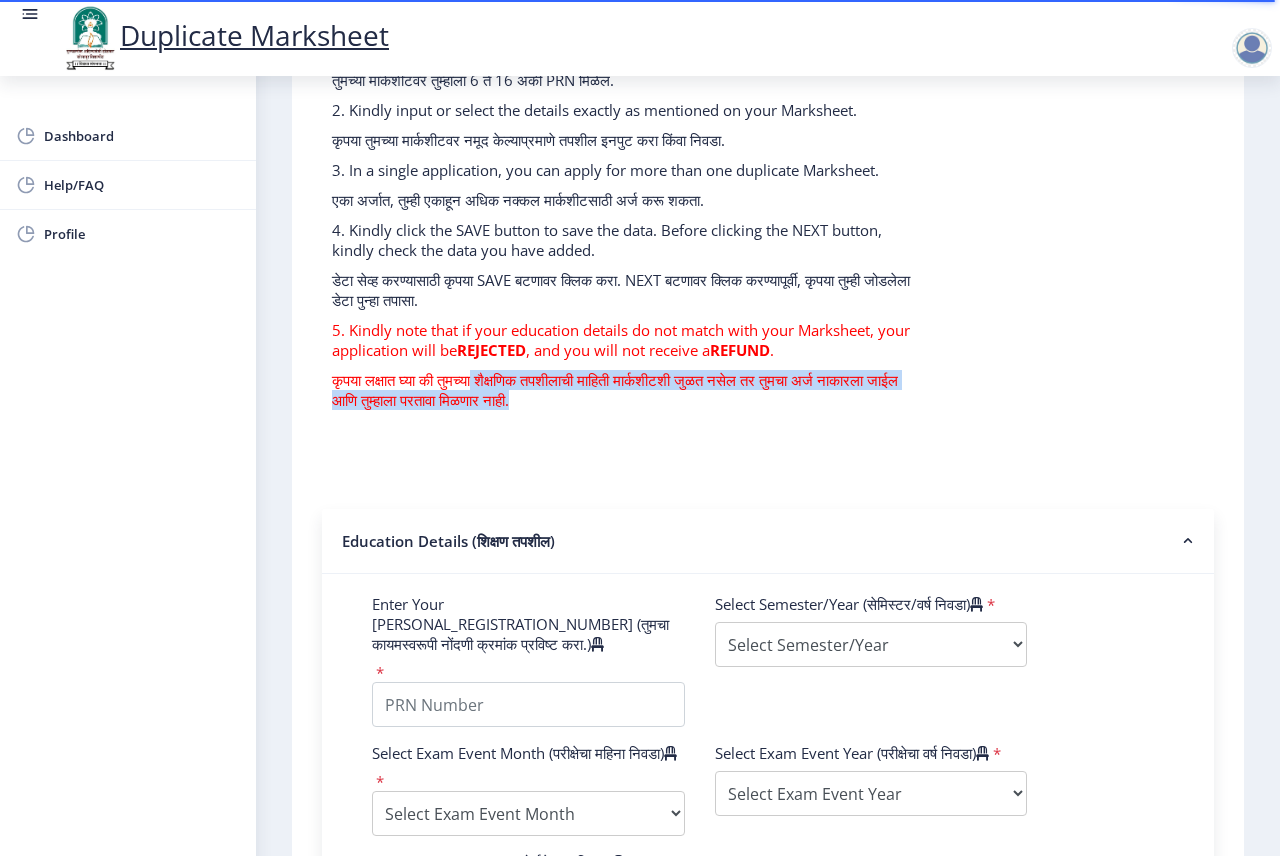 click on "कृपया लक्षात घ्या की तुमच्या शैक्षणिक तपशीलाची माहिती मार्कशीटशी जुळत नसेल तर तुमचा अर्ज नाकारला जाईल आणि तुम्हाला परतावा मिळणार नाही." at bounding box center (624, 390) 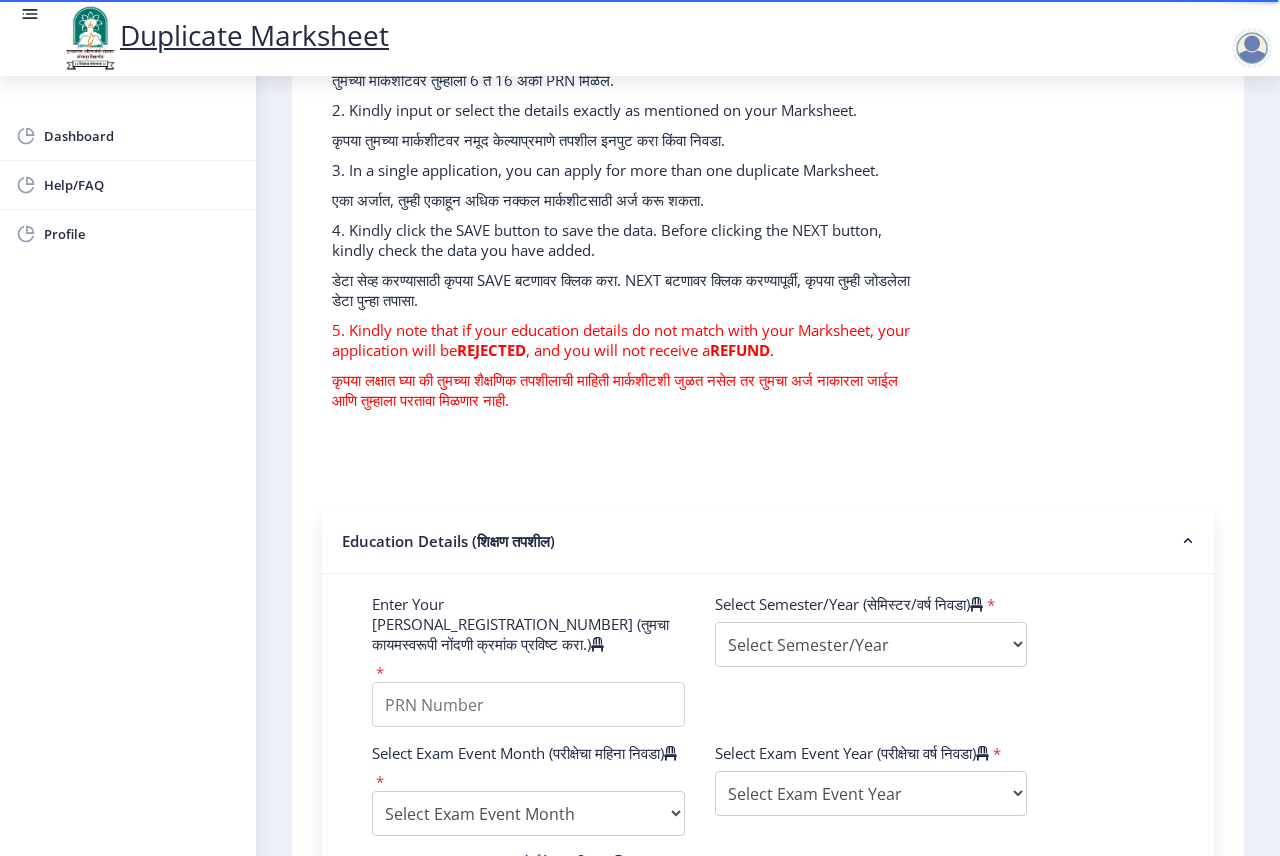 drag, startPoint x: 338, startPoint y: 388, endPoint x: 656, endPoint y: 433, distance: 321.16818 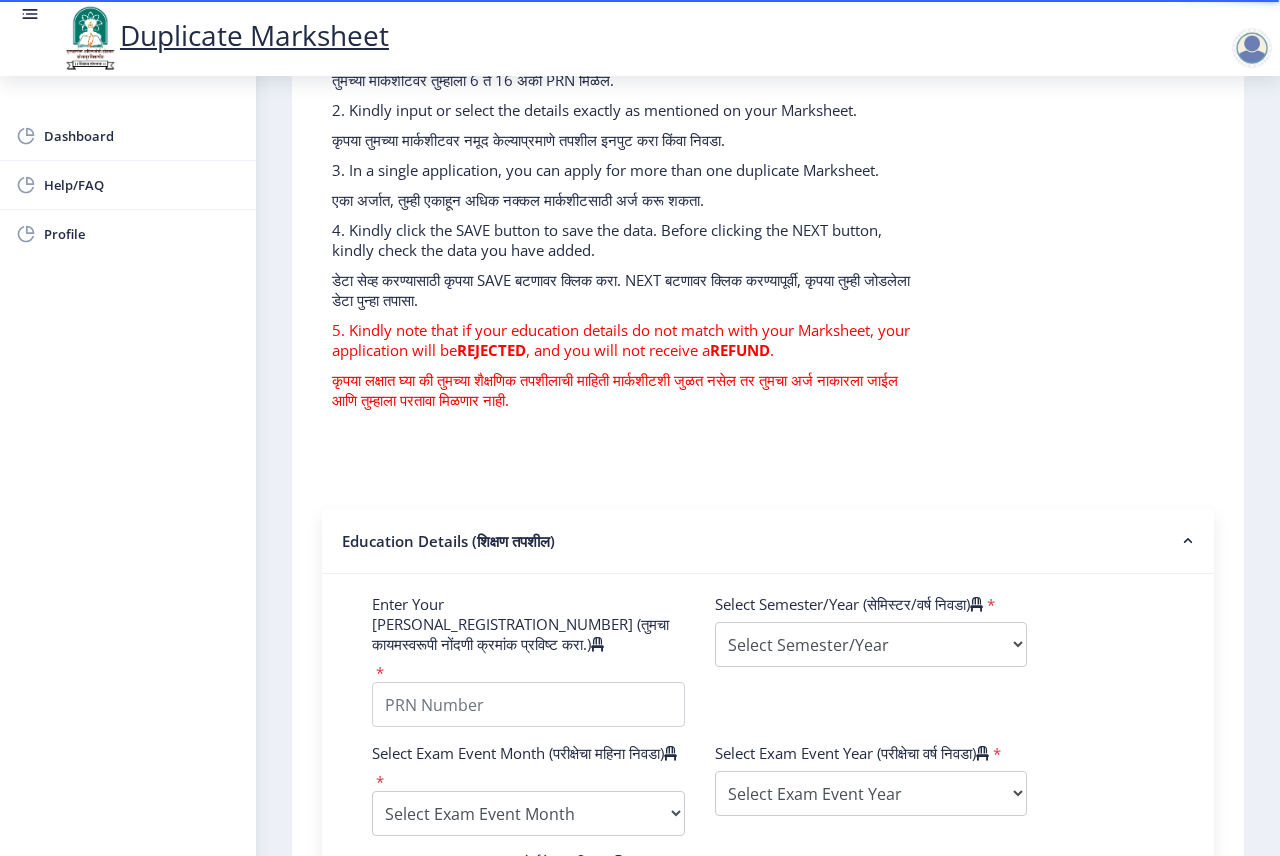 click on "कृपया लक्षात घ्या की तुमच्या शैक्षणिक तपशीलाची माहिती मार्कशीटशी जुळत नसेल तर तुमचा अर्ज नाकारला जाईल आणि तुम्हाला परतावा मिळणार नाही." at bounding box center [624, 390] 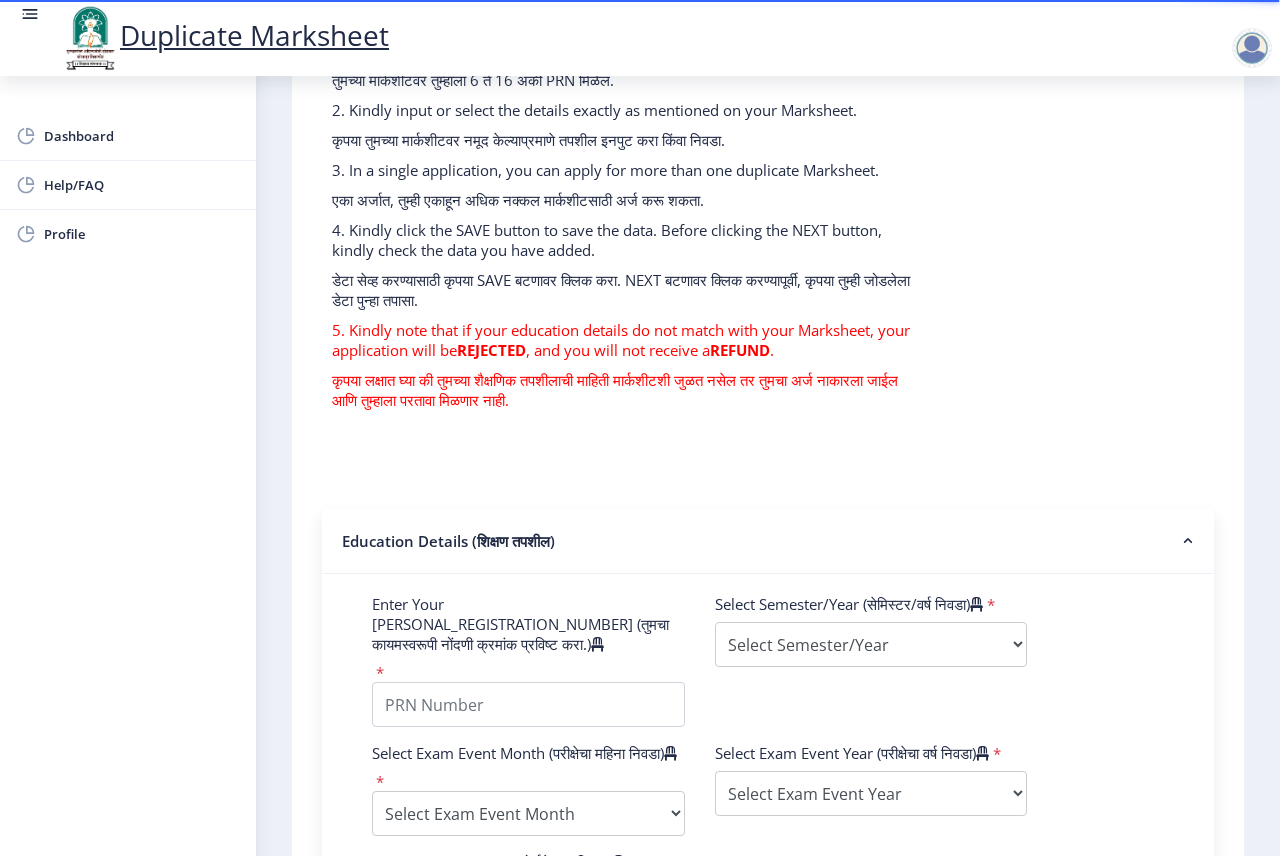 click on "5. Kindly note that if your education details do not match with your Marksheet, your application will be  REJECTED , and you will not receive a  REFUND ." at bounding box center [624, 340] 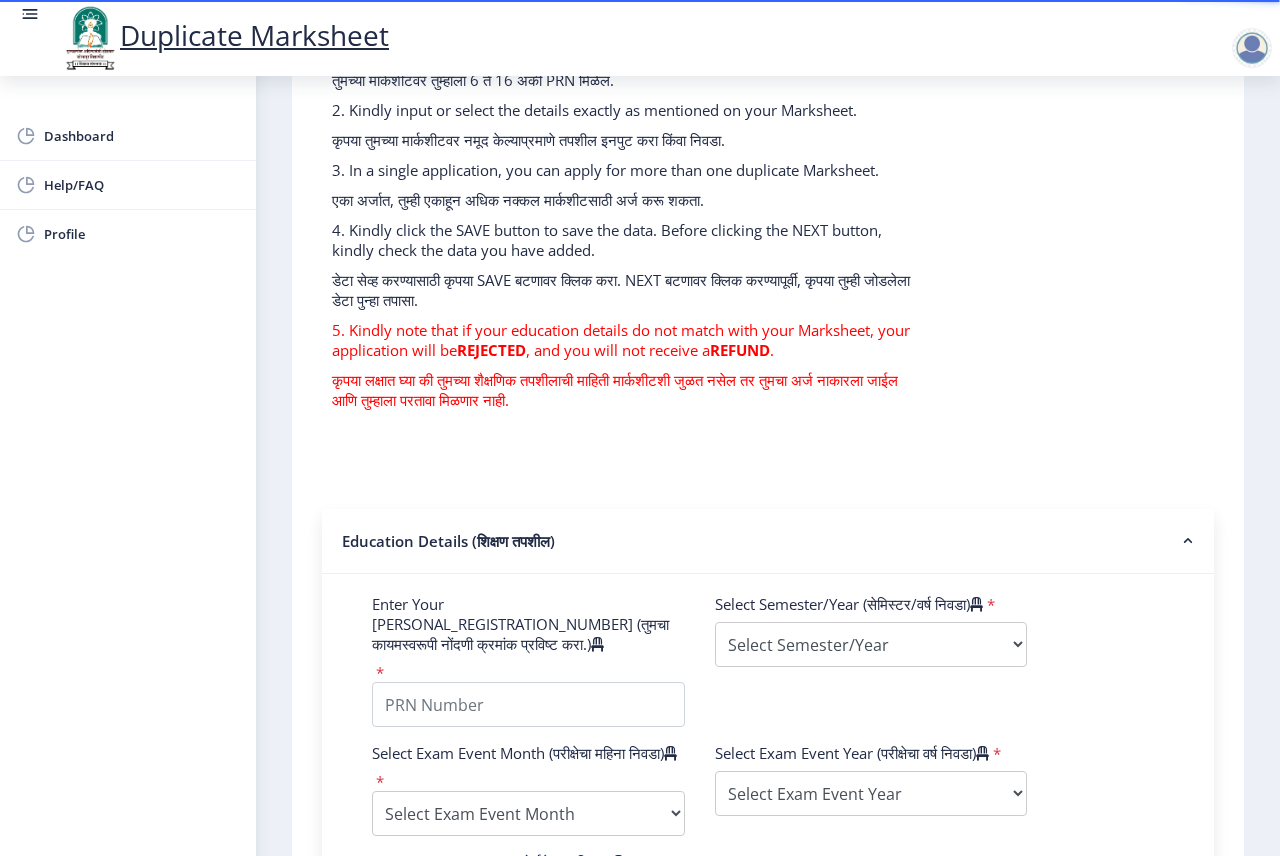 scroll, scrollTop: 0, scrollLeft: 0, axis: both 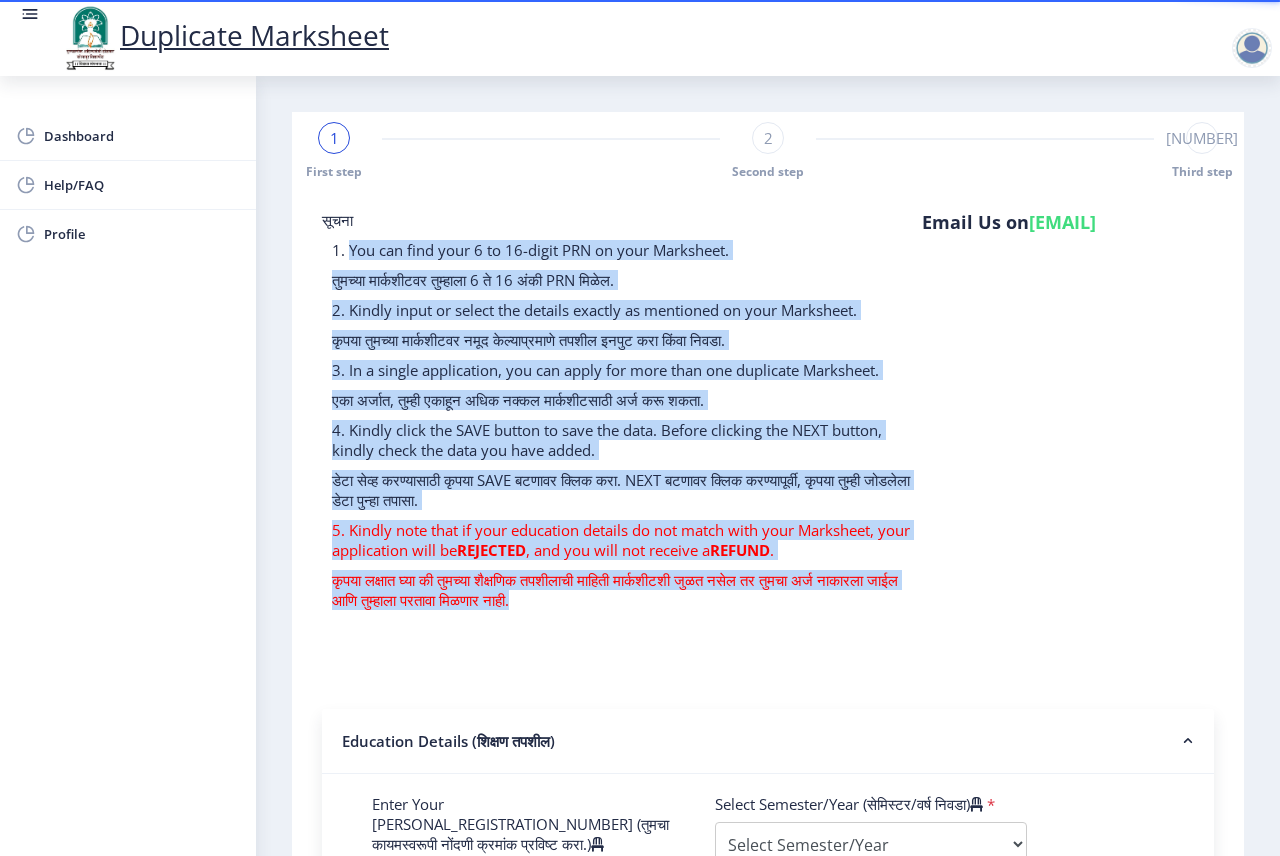 drag, startPoint x: 347, startPoint y: 252, endPoint x: 750, endPoint y: 642, distance: 560.81104 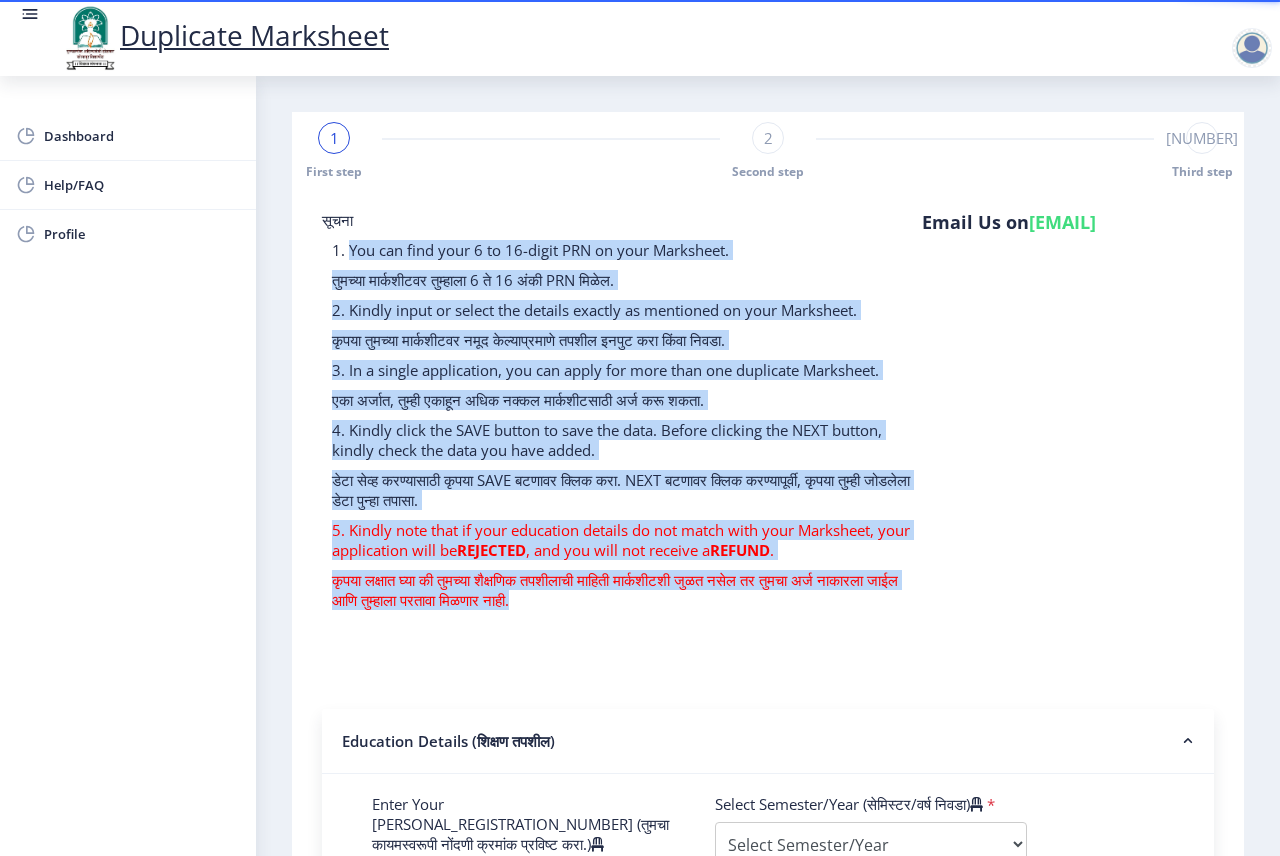 click on "सूचना  1. You can find your 6 to 16-digit PRN on your Marksheet. तुमच्या मार्कशीटवर तुम्हाला 6 ते 16 अंकी PRN मिळेल.  2. Kindly input or select the details exactly as mentioned on your Marksheet. कृपया तुमच्या मार्कशीटवर नमूद केल्याप्रमाणे तपशील इनपुट करा किंवा निवडा.  3. In a single application, you can apply for more than one duplicate Marksheet. एका अर्जात, तुम्ही एकाहून अधिक नक्कल मार्कशीटसाठी अर्ज करू शकता.  4. Kindly click the SAVE button to save the data. Before clicking the NEXT button, kindly check the data you have added.  5. Kindly note that if your education details do not match with your Marksheet, your application will be  REJECTED , and you will not receive a  REFUND . Email Us on" at bounding box center (768, 415) 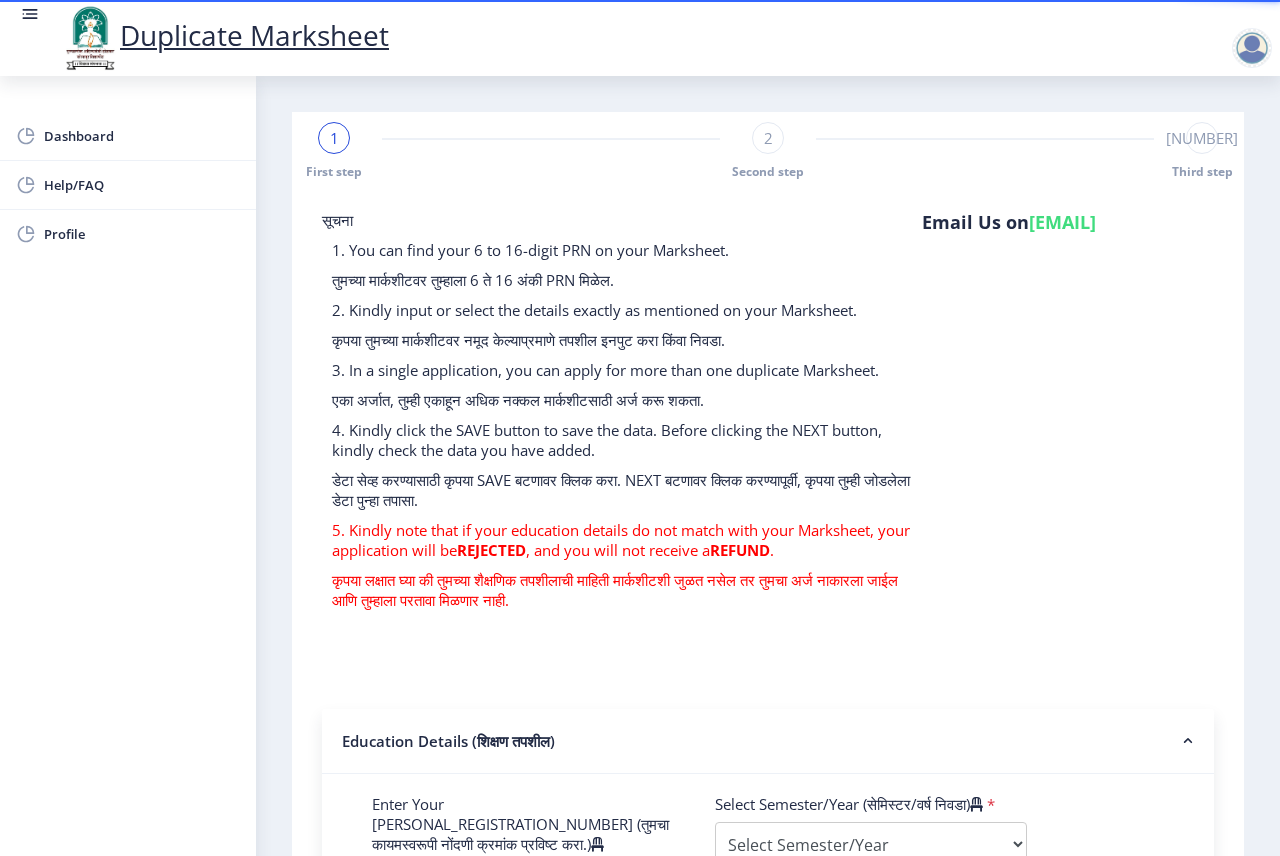 click on "2" at bounding box center [334, 138] 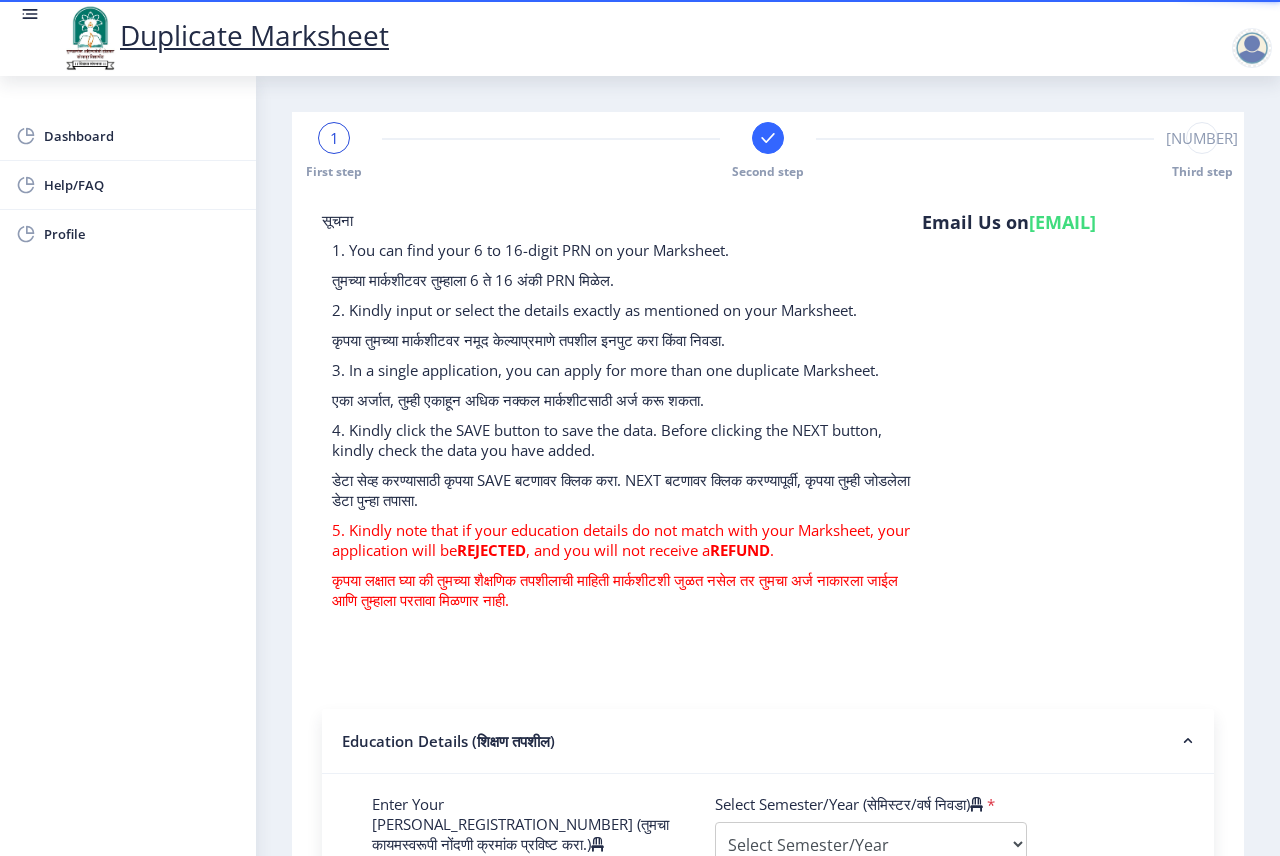 click on "[NUMBER]" at bounding box center (334, 138) 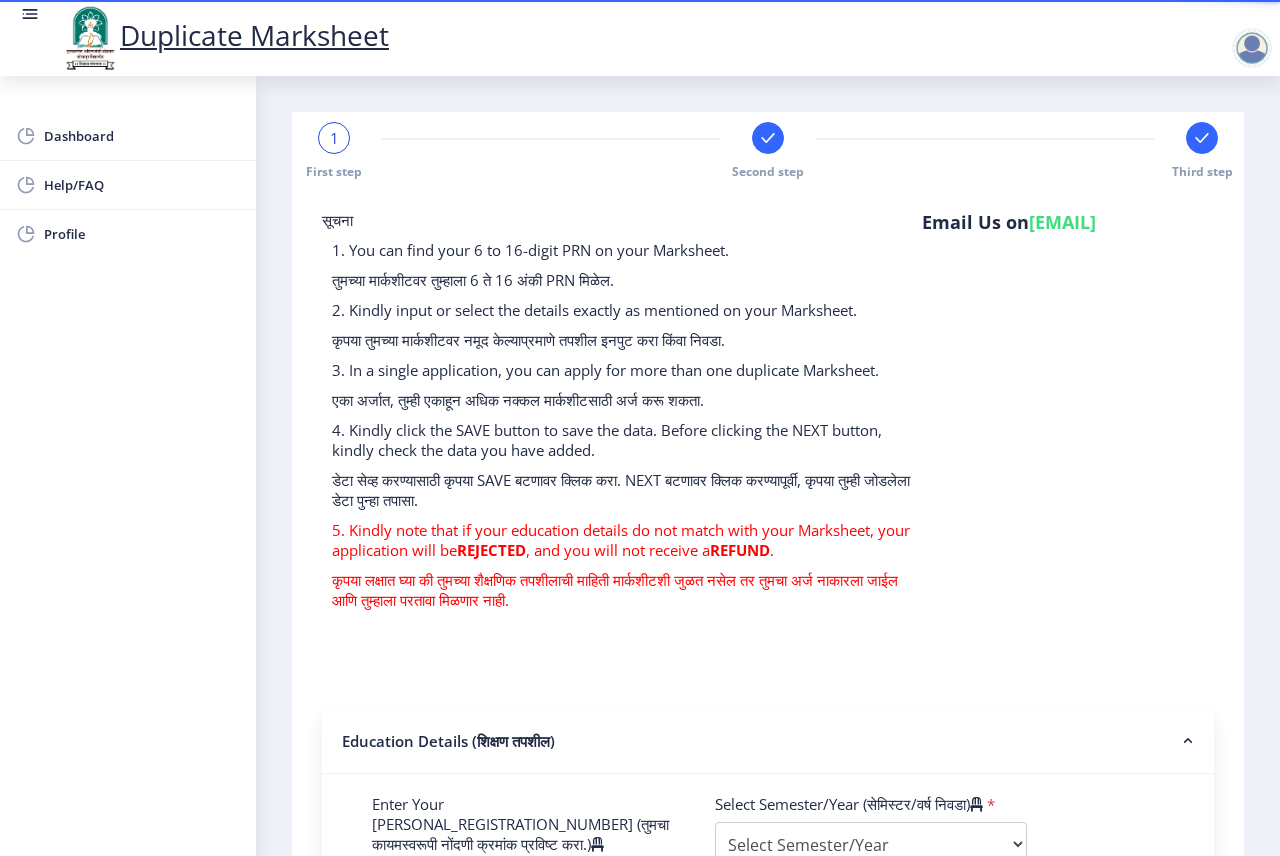 click on "1" at bounding box center [334, 138] 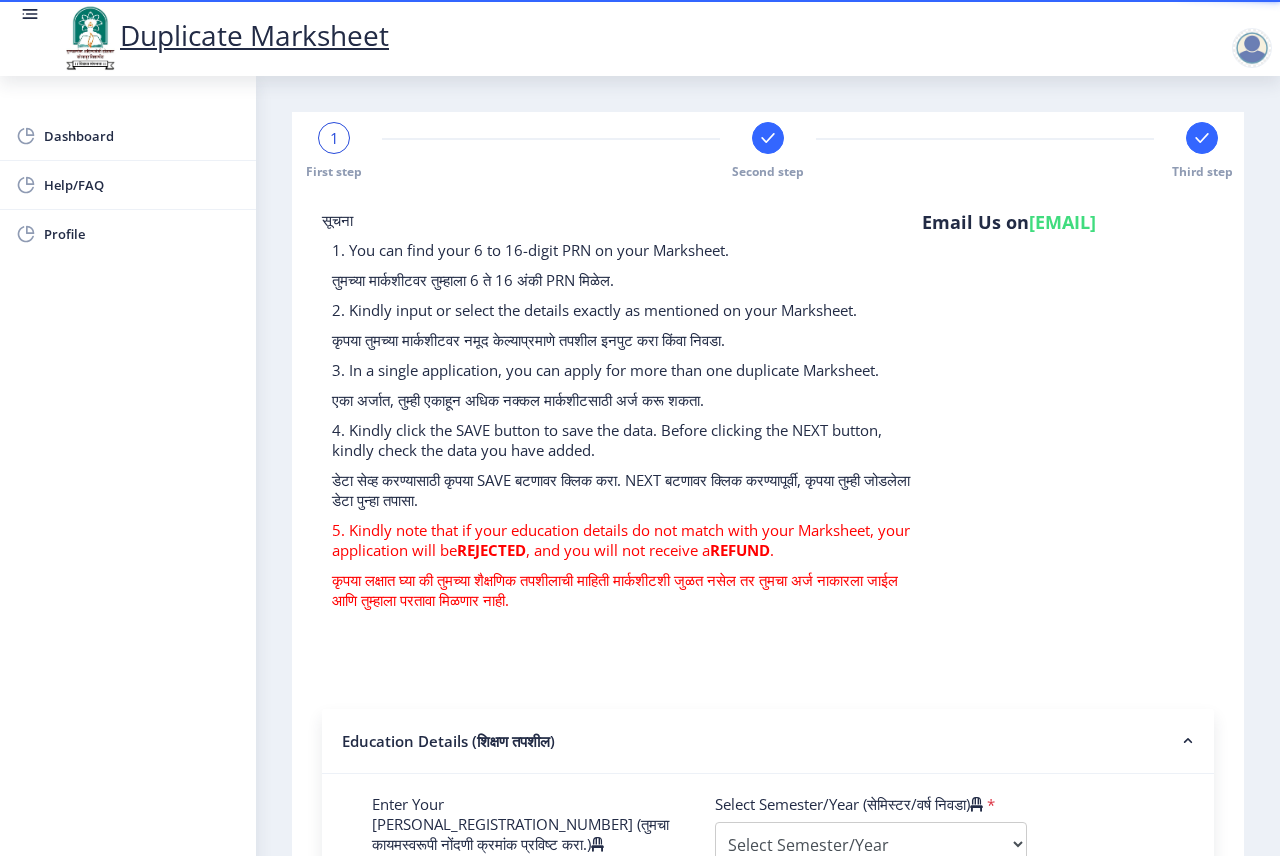 click at bounding box center (768, 138) 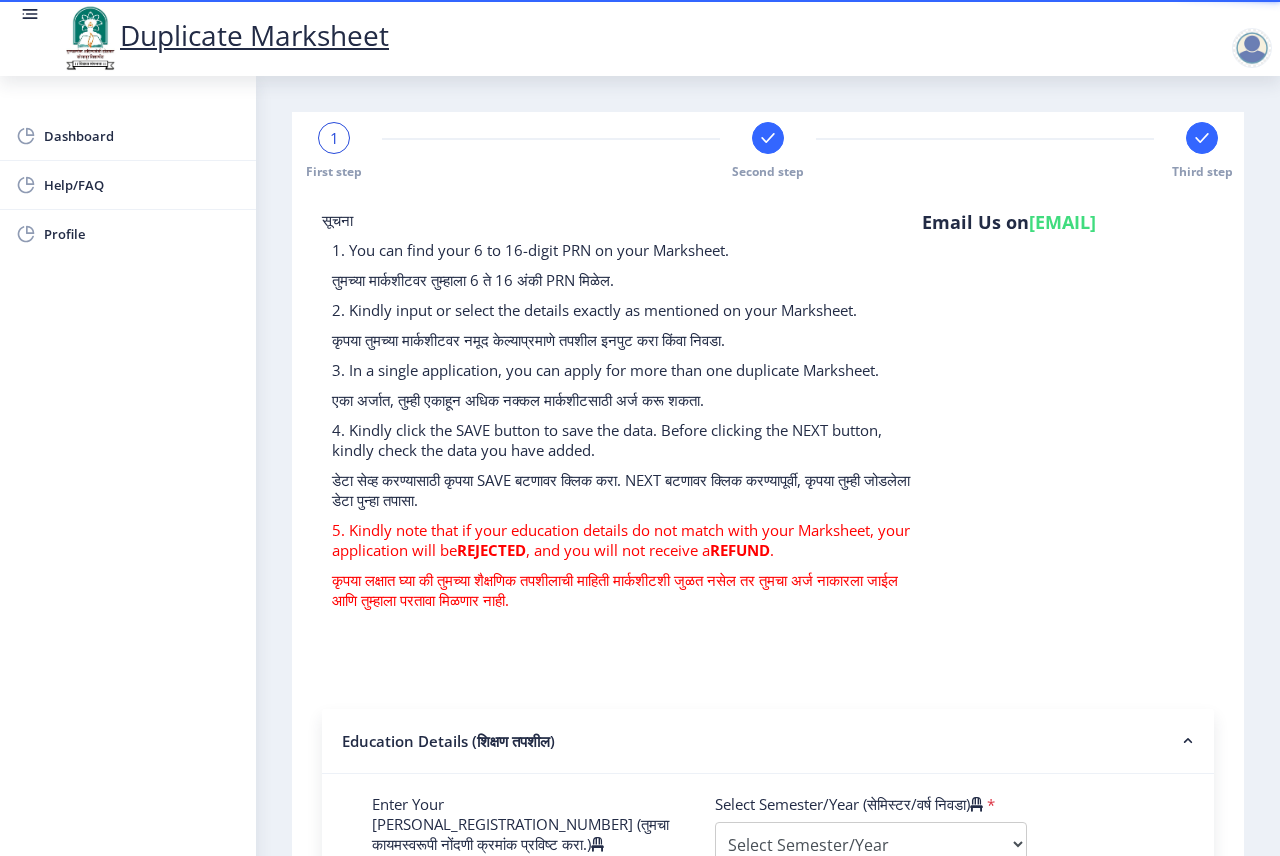 click on "1" at bounding box center (334, 138) 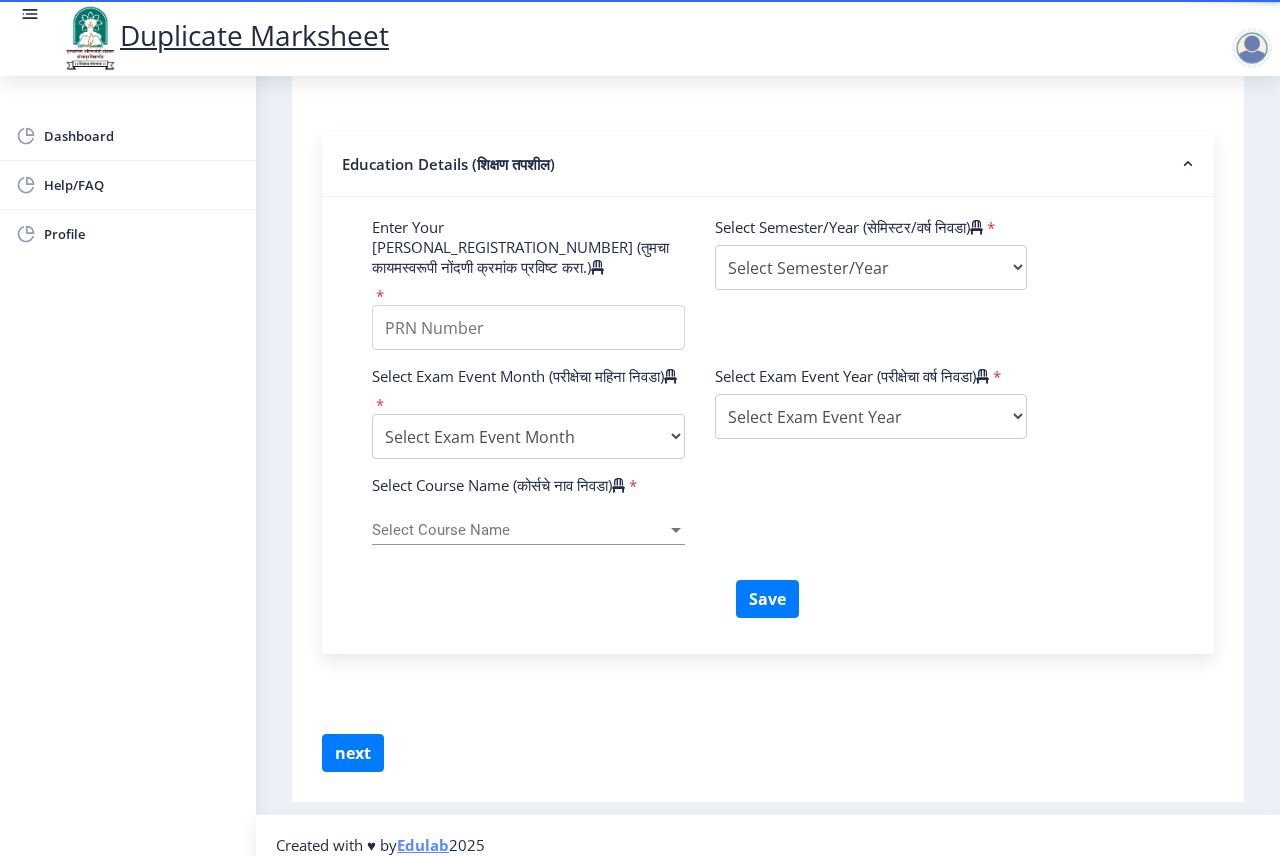 scroll, scrollTop: 627, scrollLeft: 0, axis: vertical 